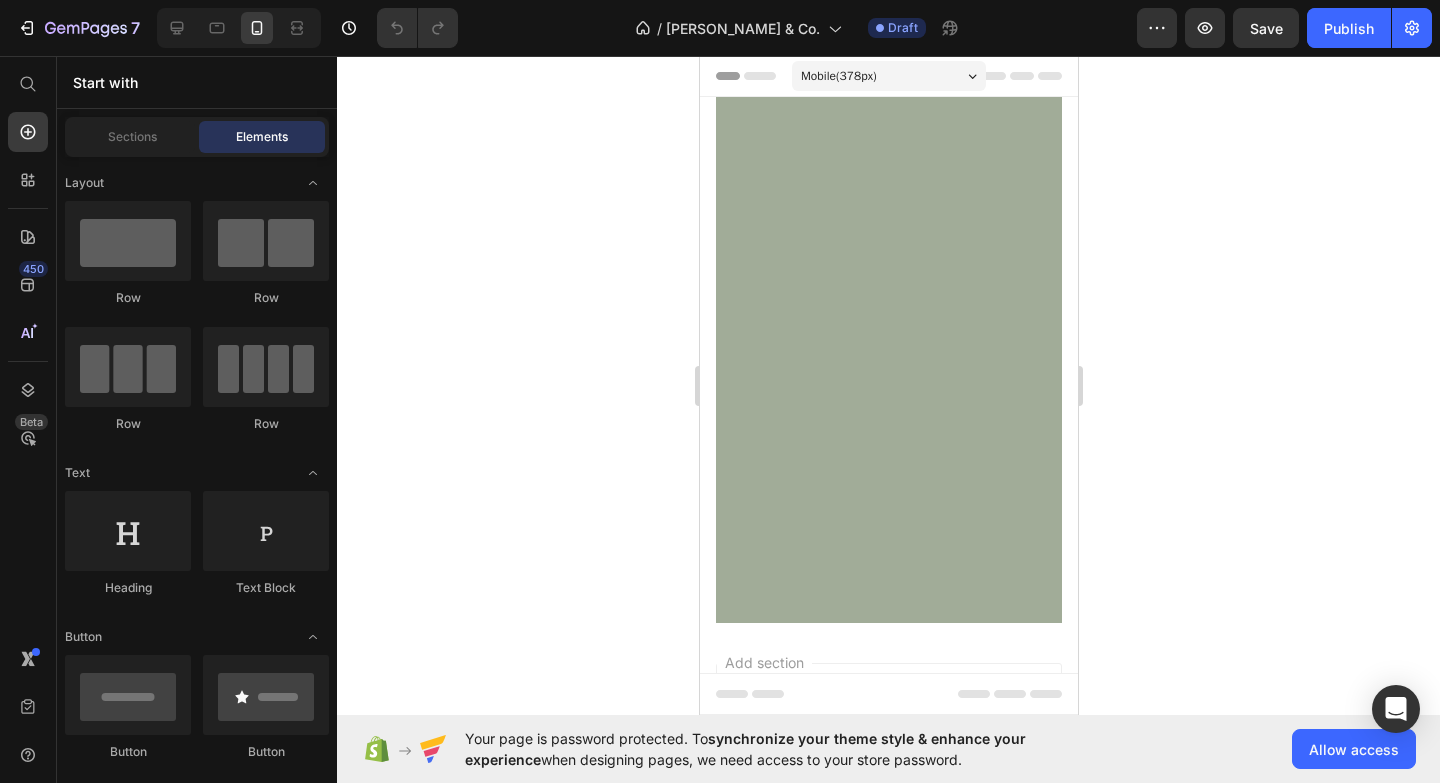 scroll, scrollTop: 0, scrollLeft: 0, axis: both 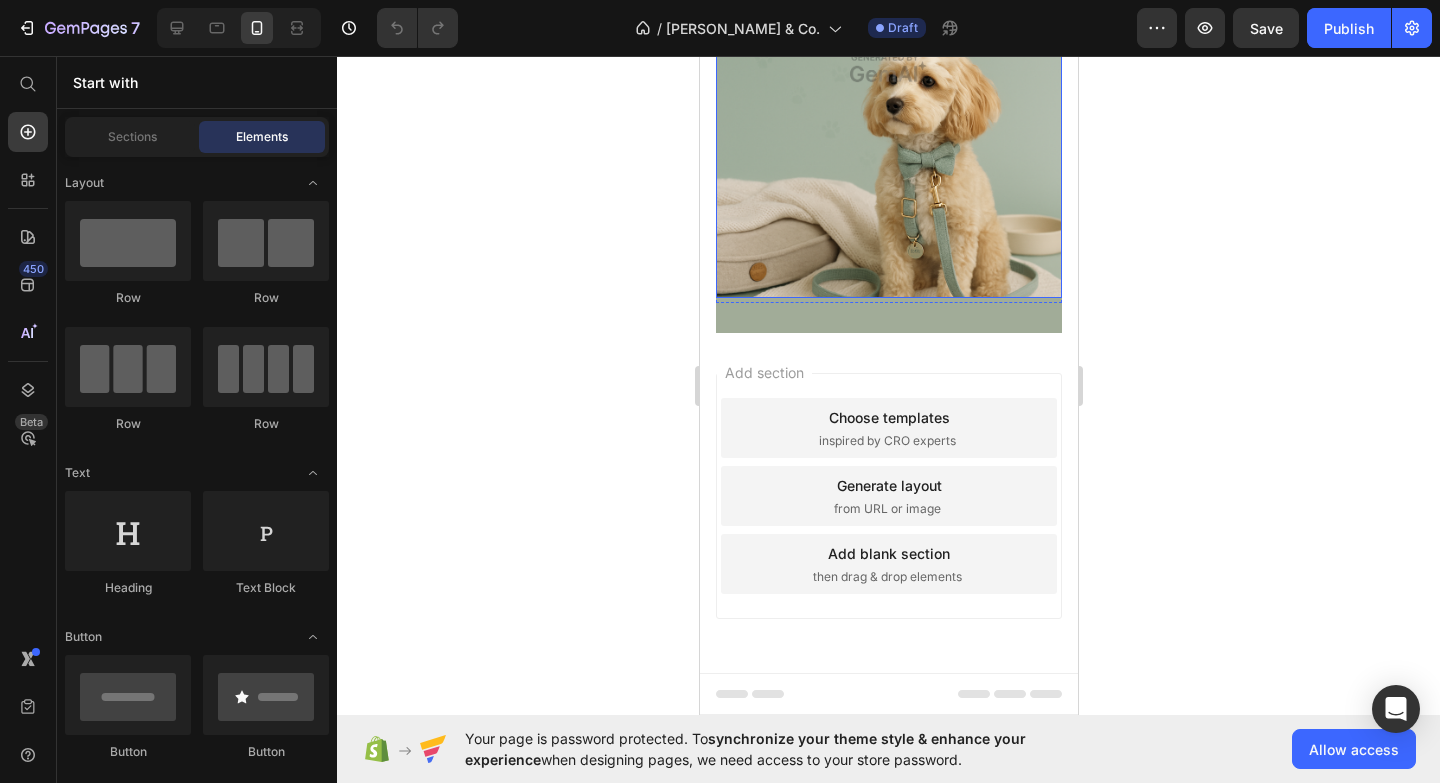 click on "Choose templates inspired by CRO experts" at bounding box center (888, 428) 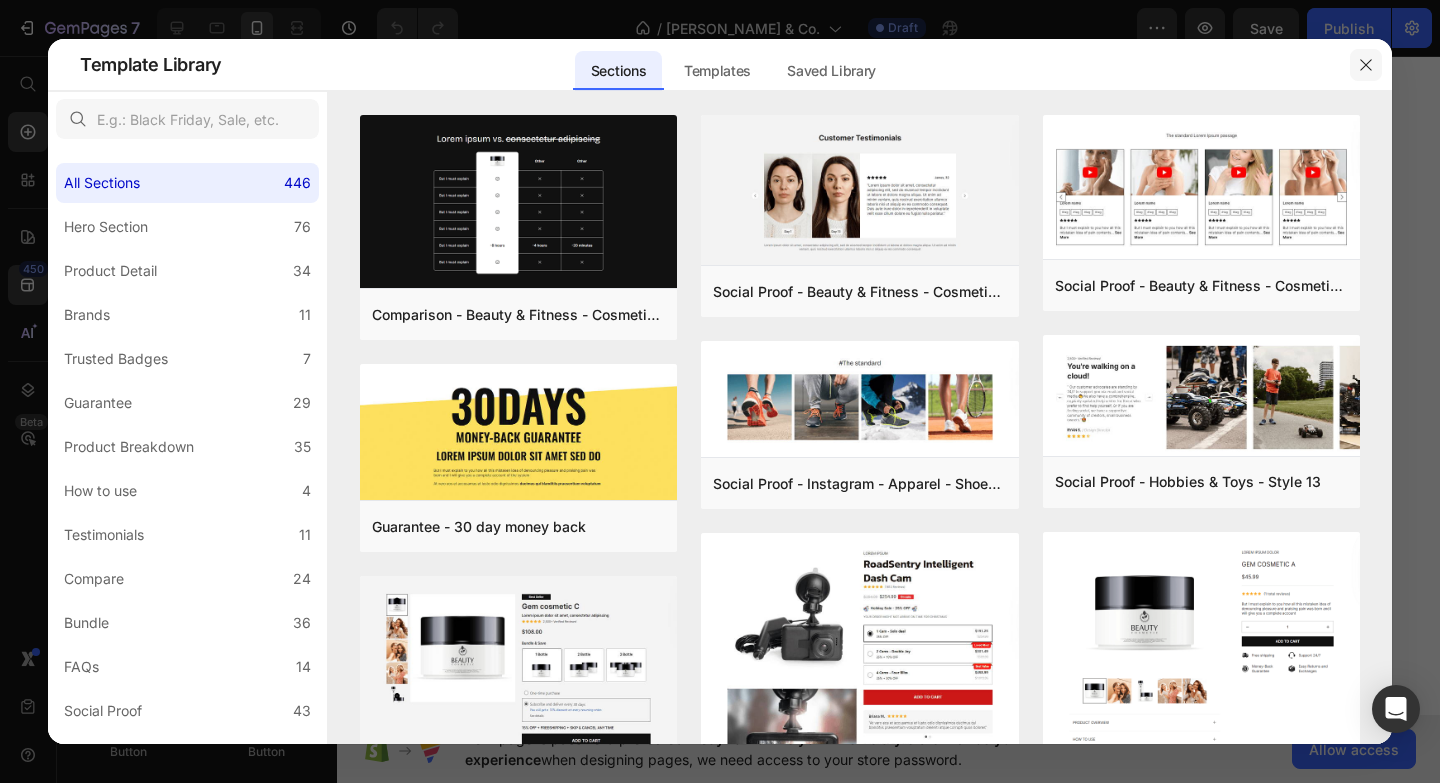 click 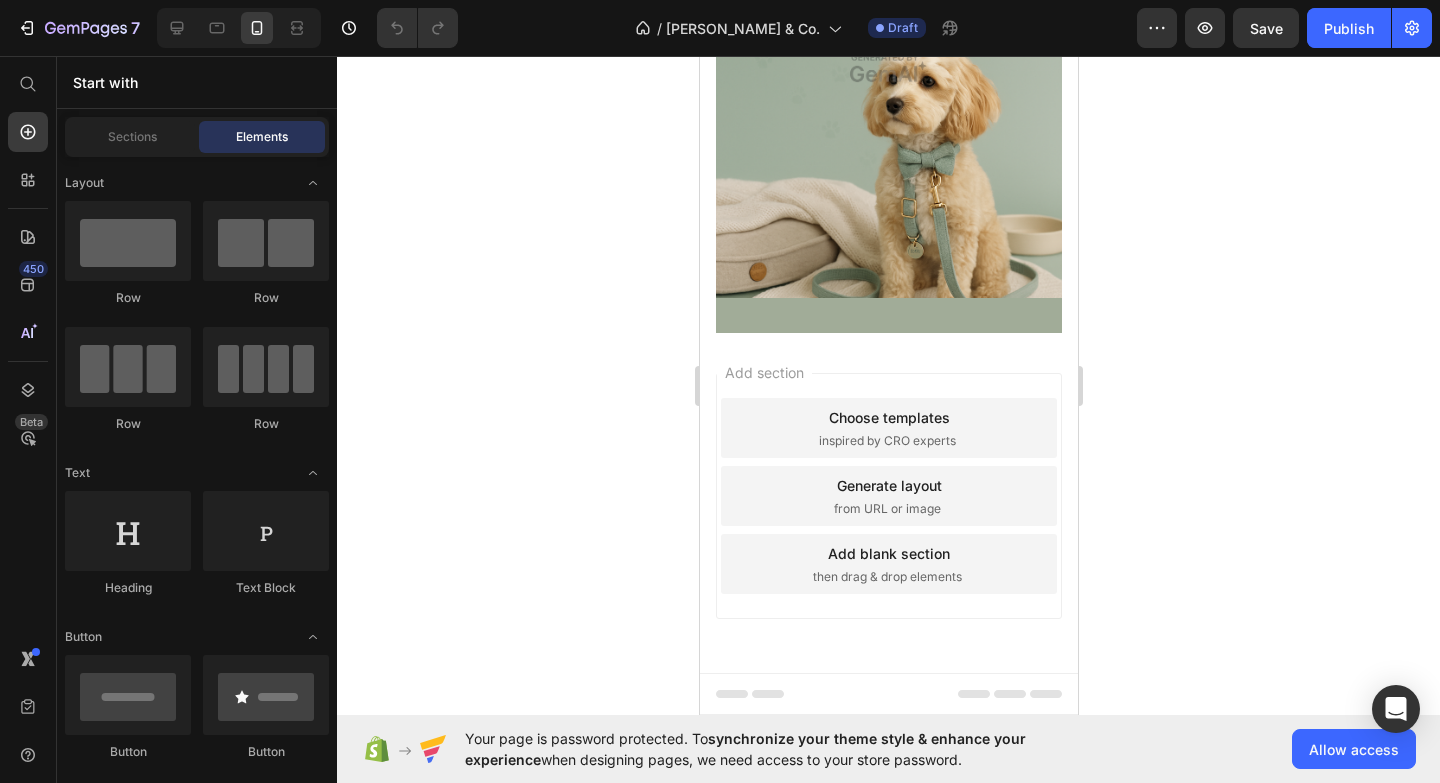 click on "Generate layout from URL or image" at bounding box center [888, 496] 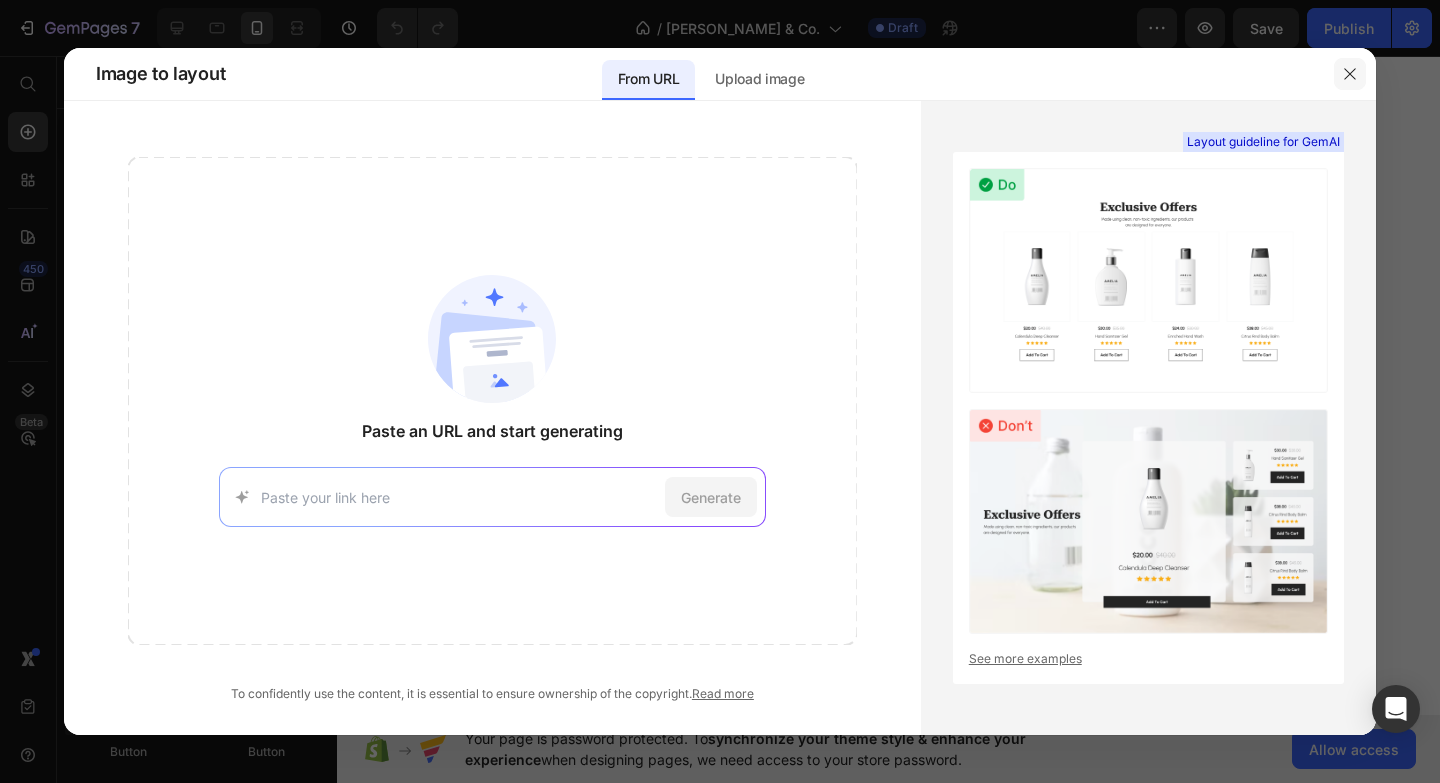 click 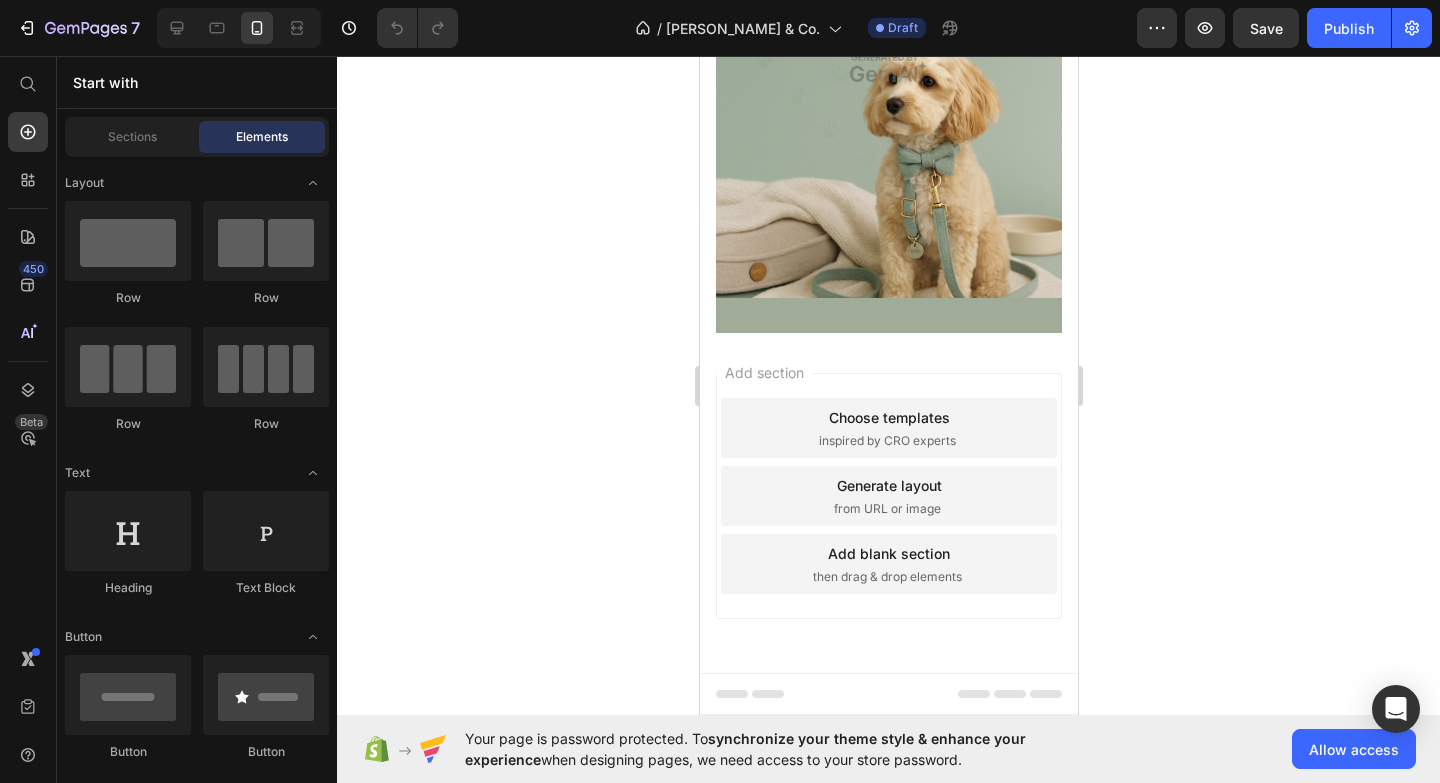 click on "from URL or image" at bounding box center [886, 509] 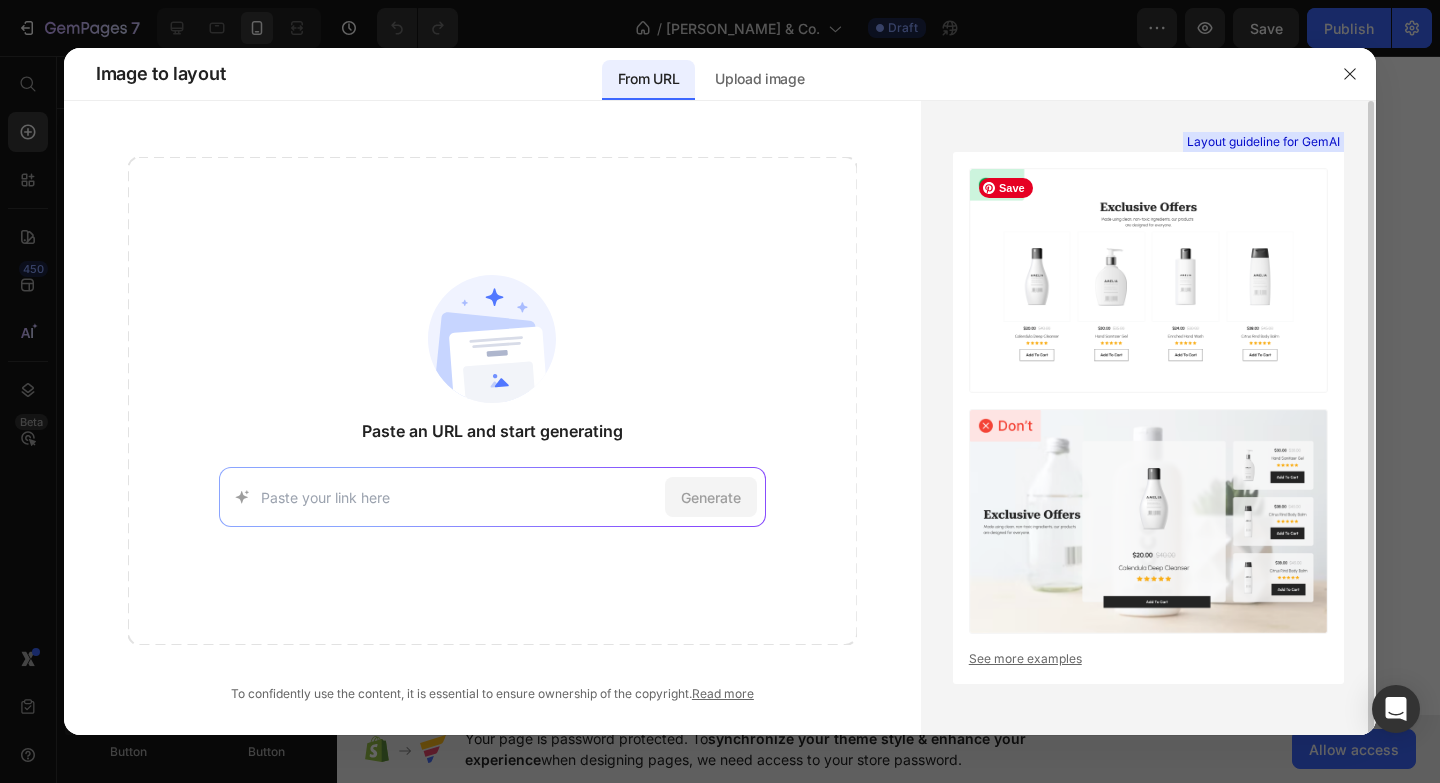 click at bounding box center [1148, 280] 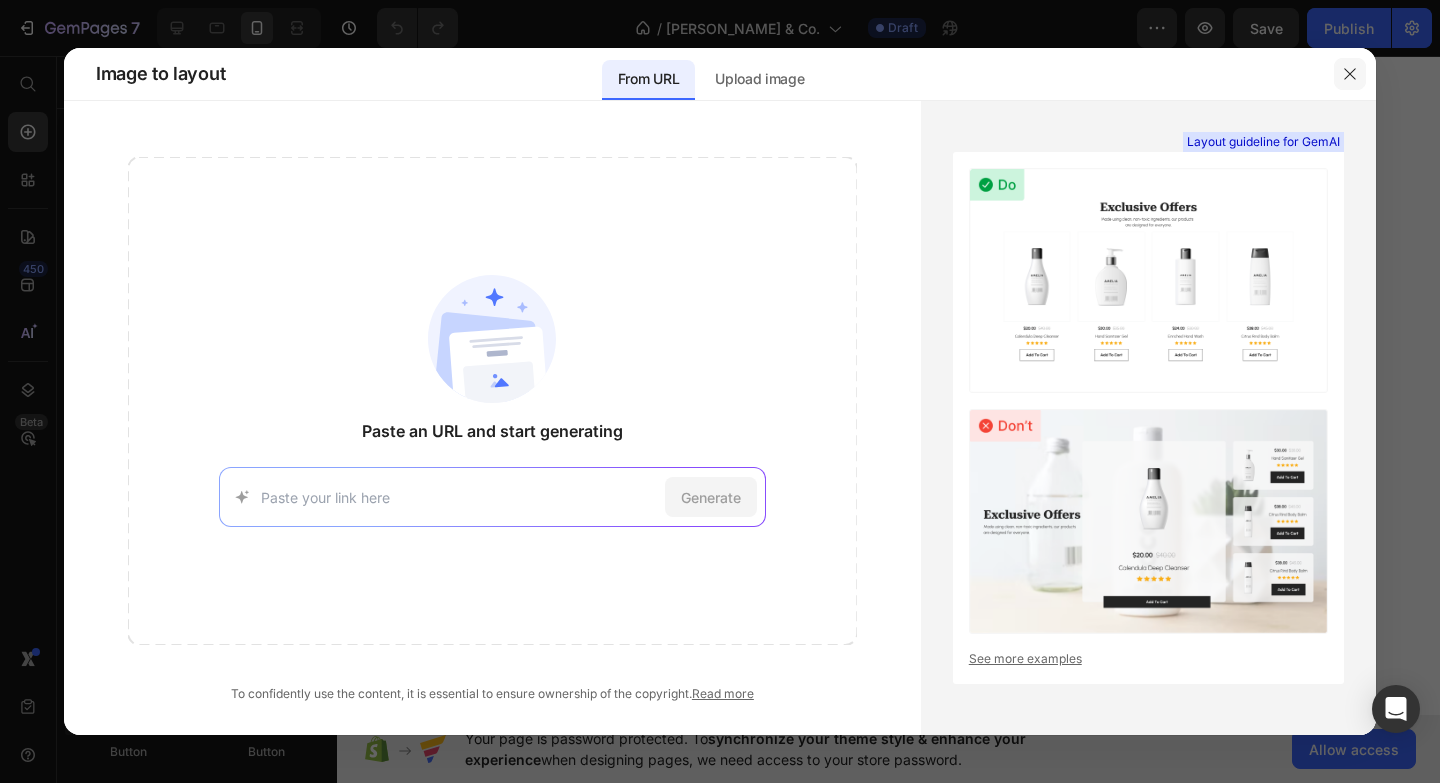 click 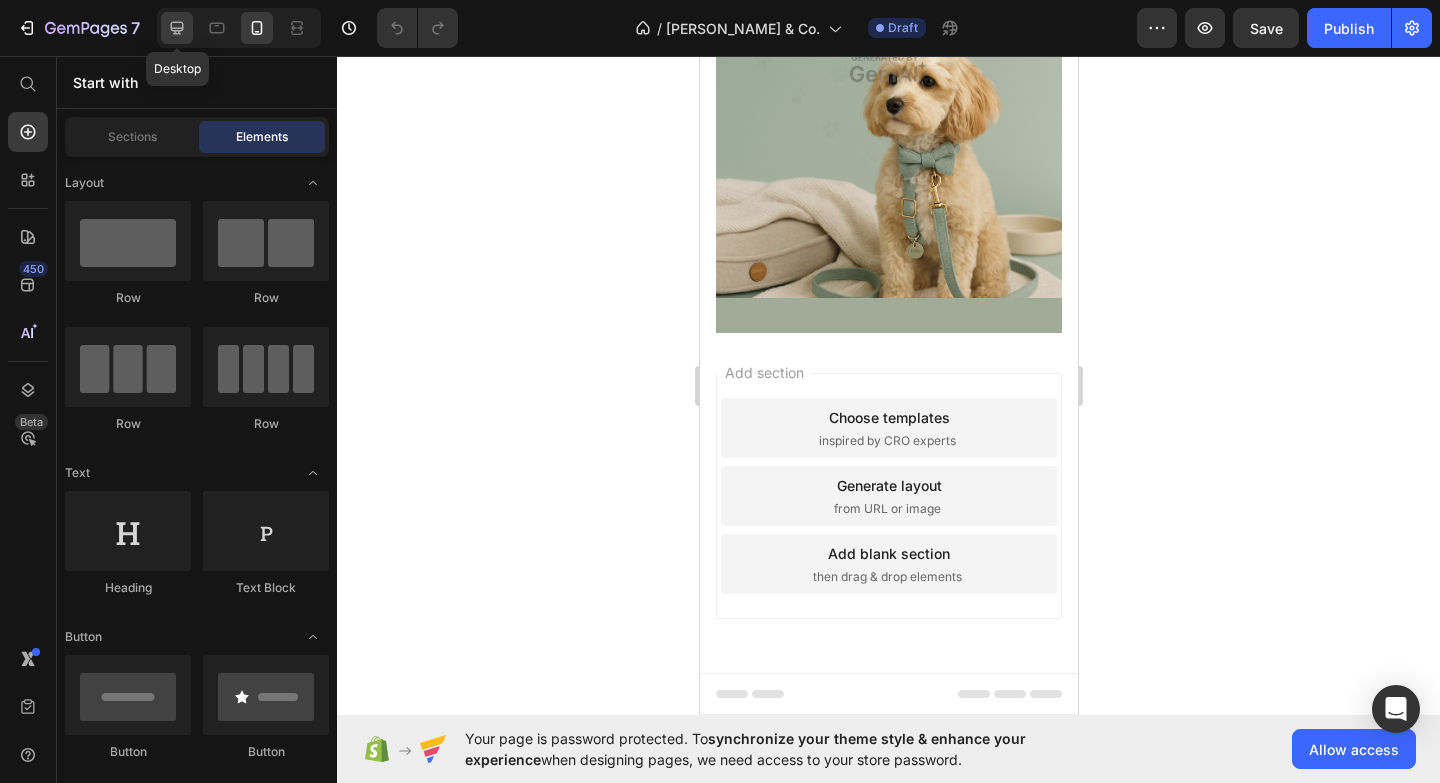 click 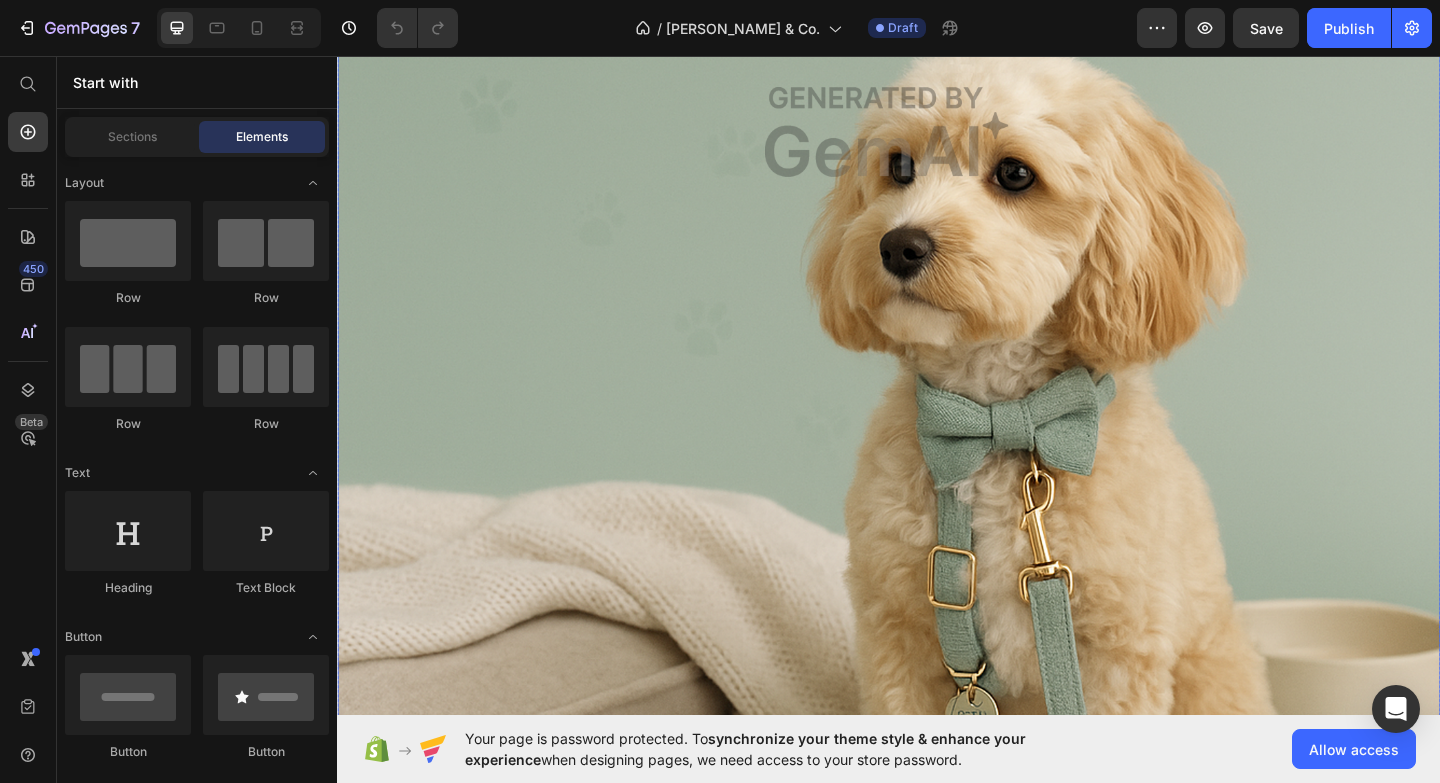 scroll, scrollTop: 0, scrollLeft: 0, axis: both 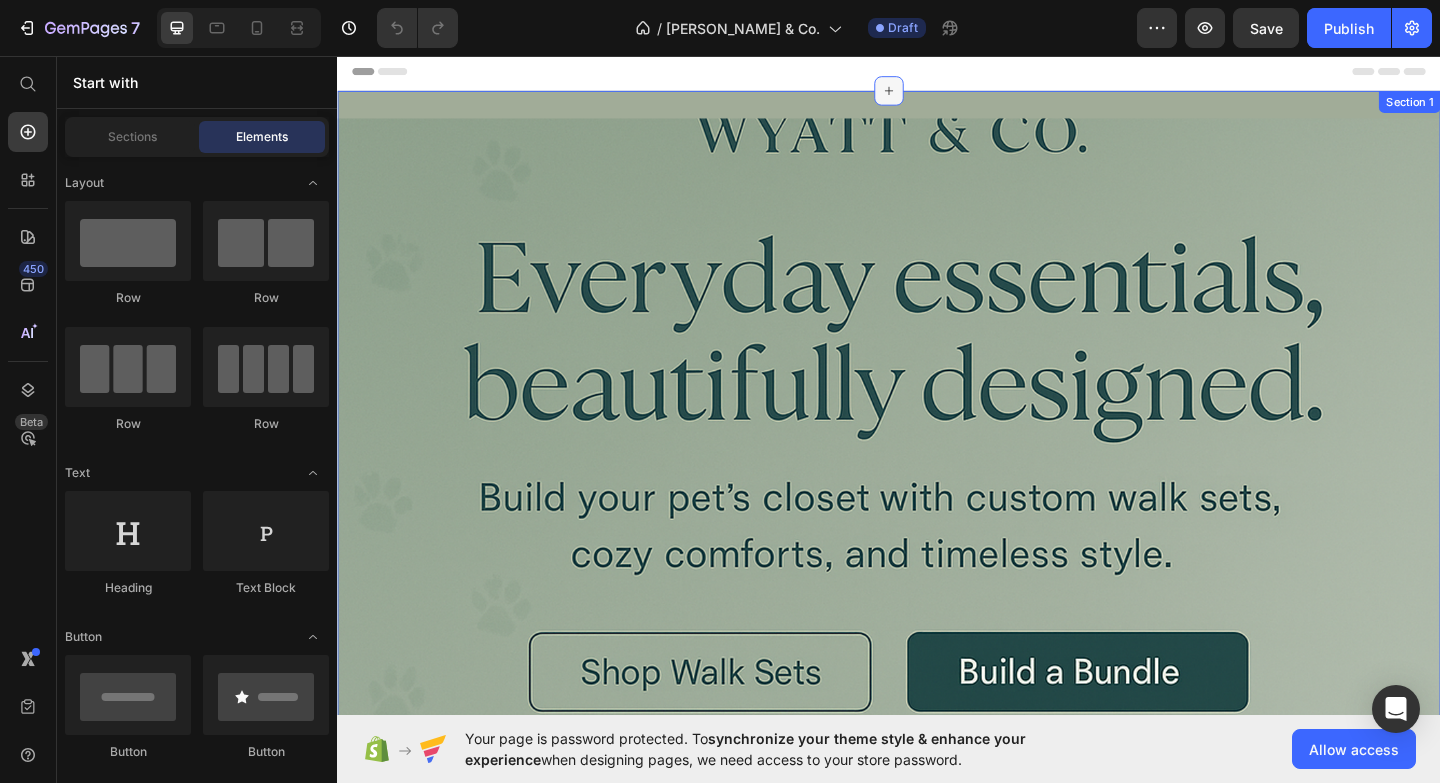 drag, startPoint x: 943, startPoint y: 97, endPoint x: 944, endPoint y: 80, distance: 17.029387 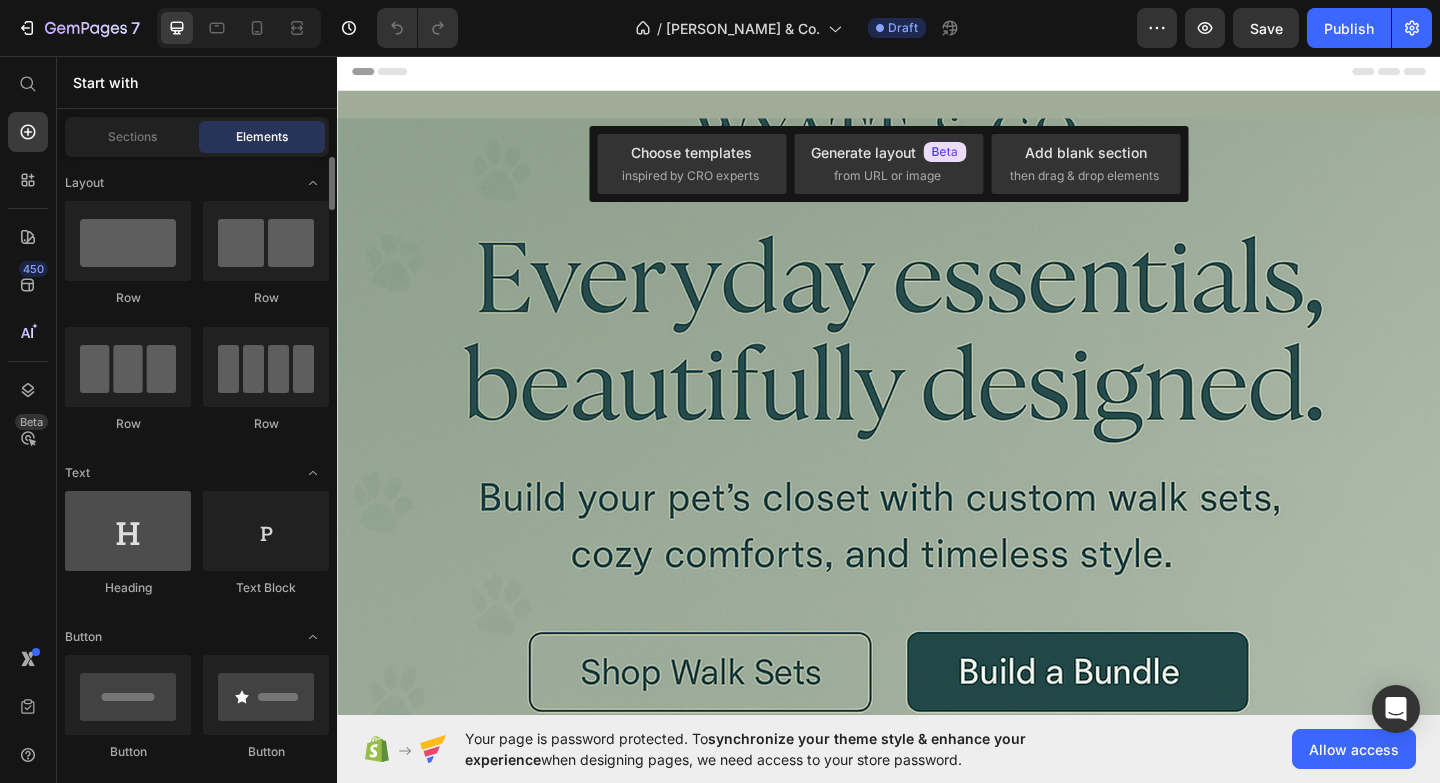 click at bounding box center (128, 531) 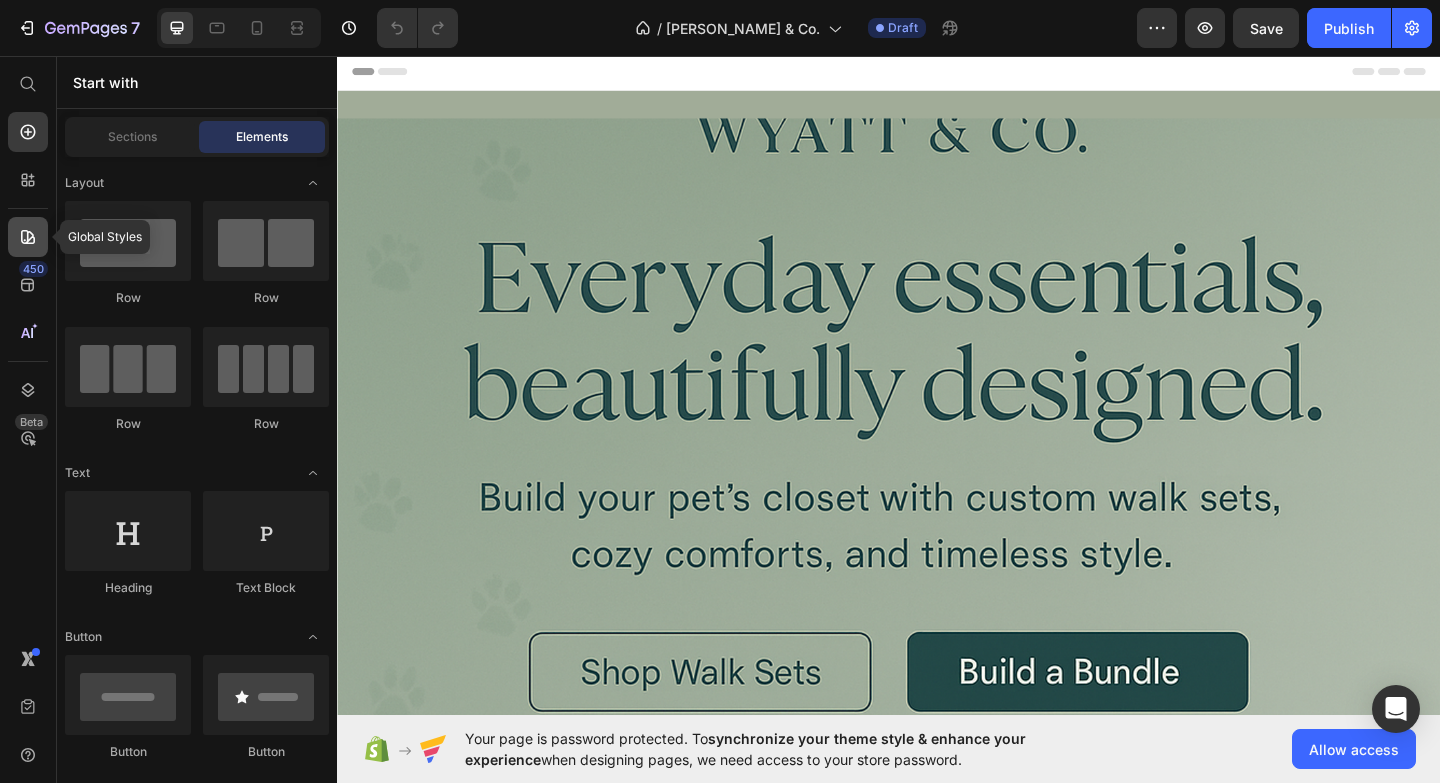 click 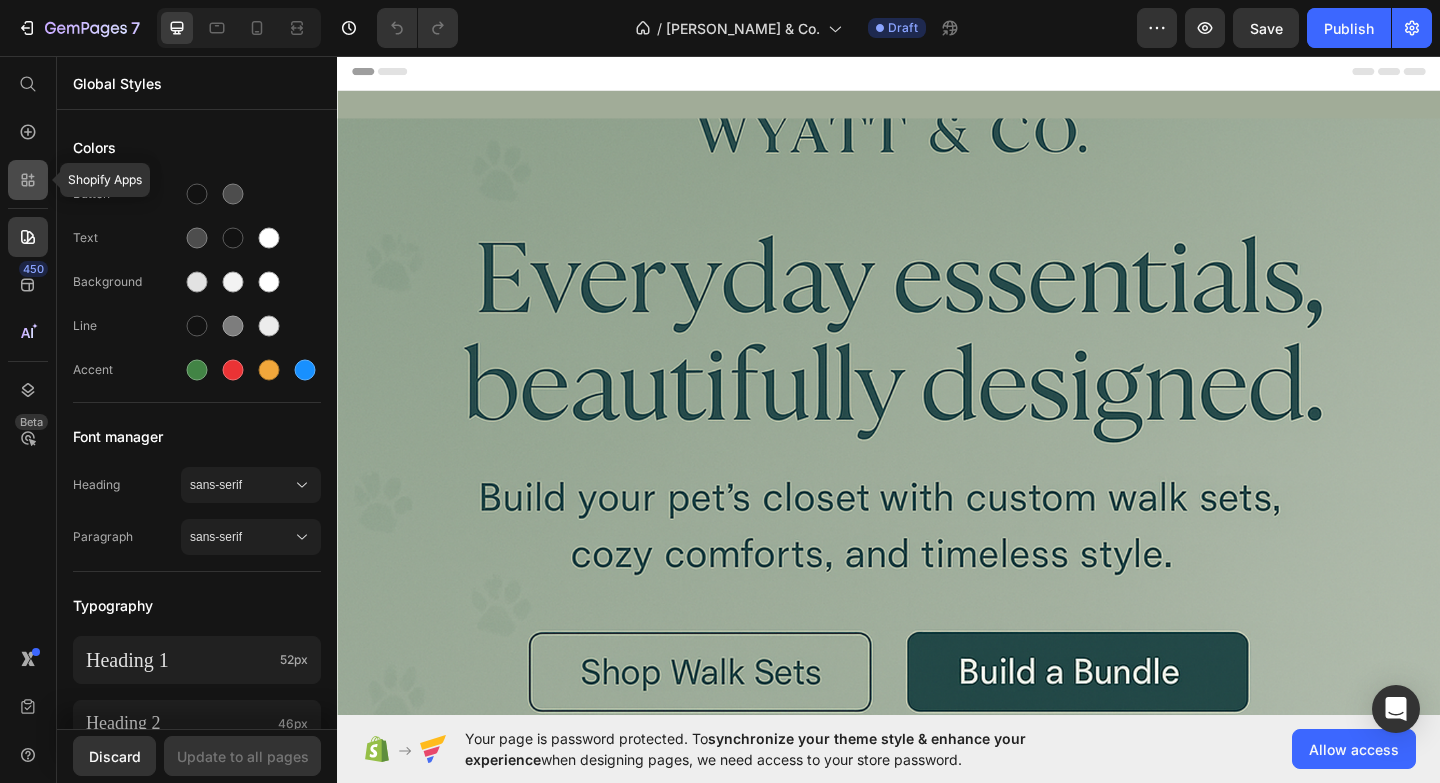 click 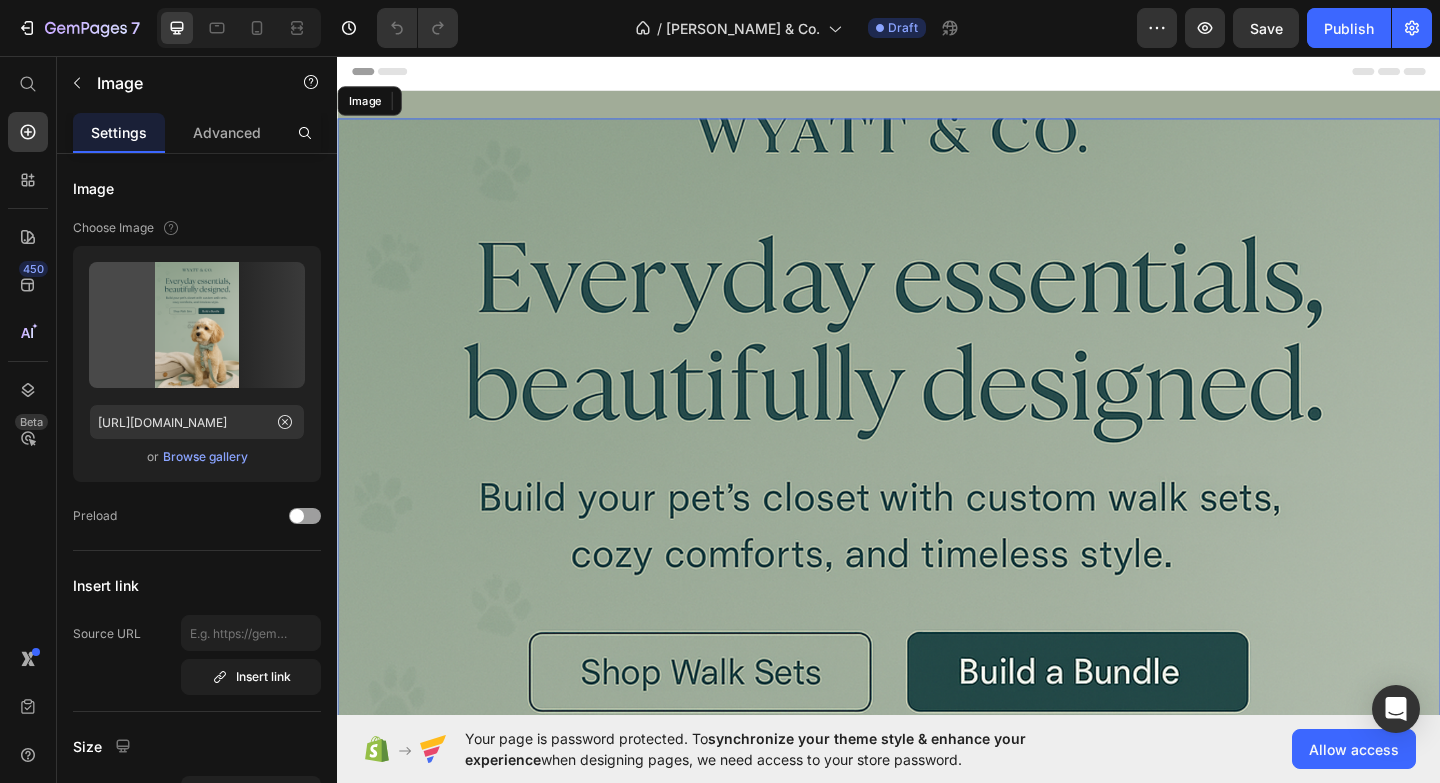 click at bounding box center [937, 924] 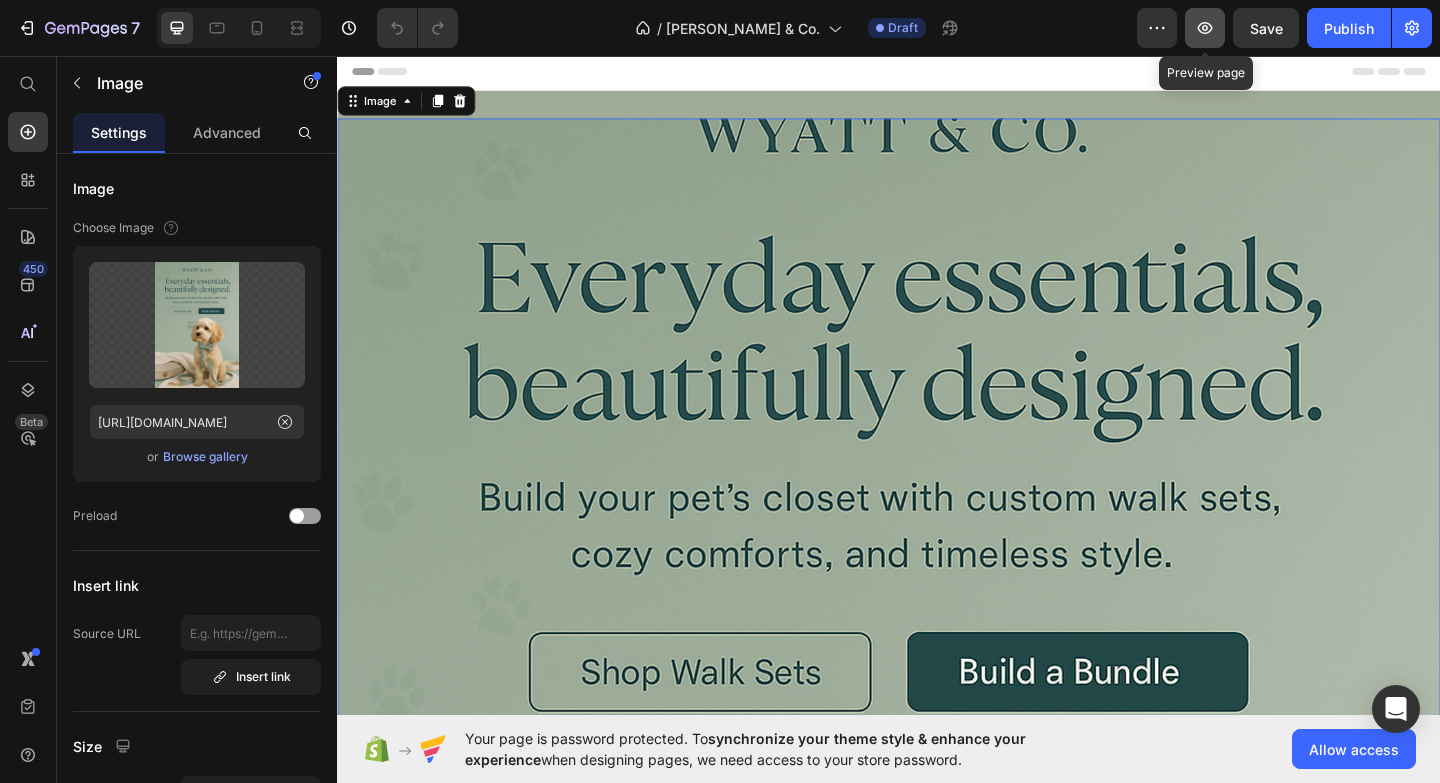 click 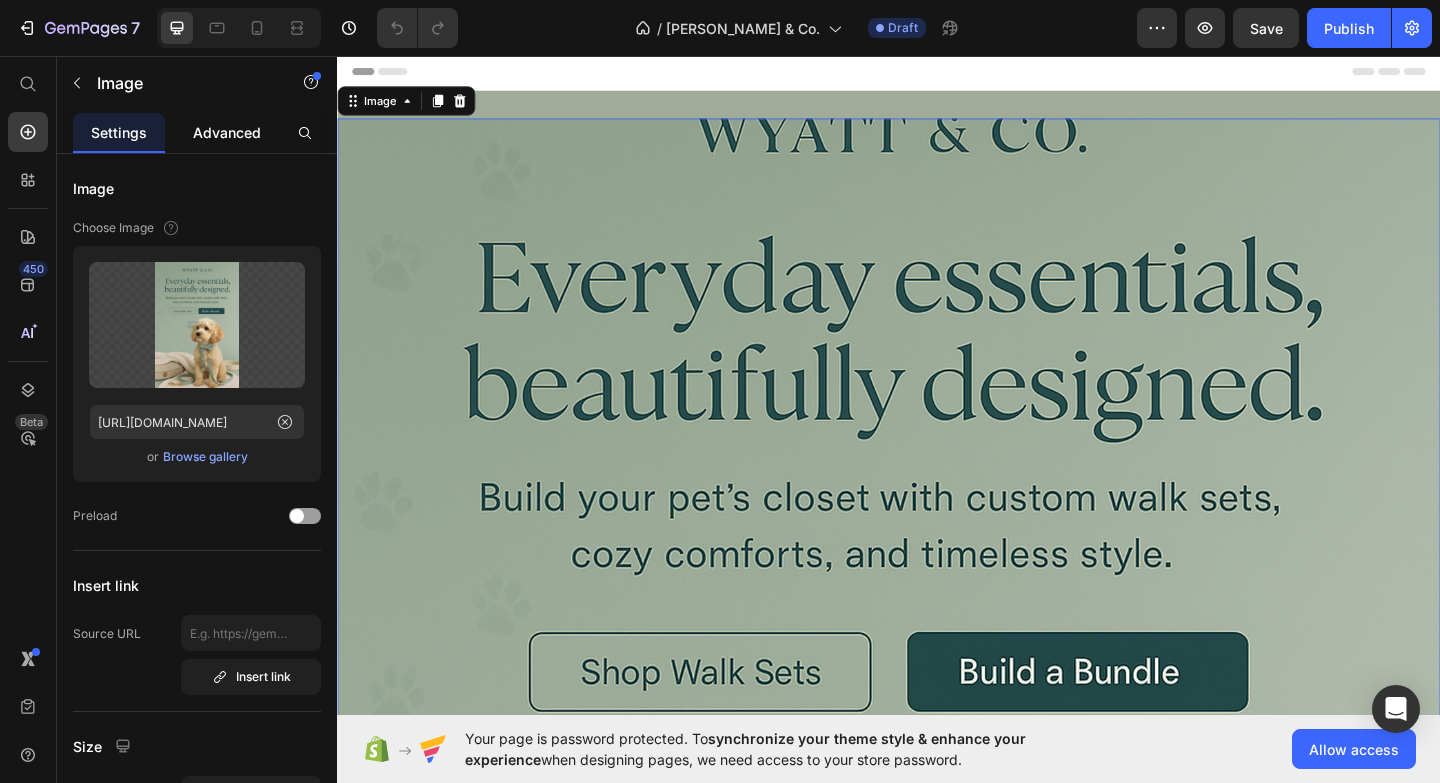 click on "Advanced" at bounding box center [227, 132] 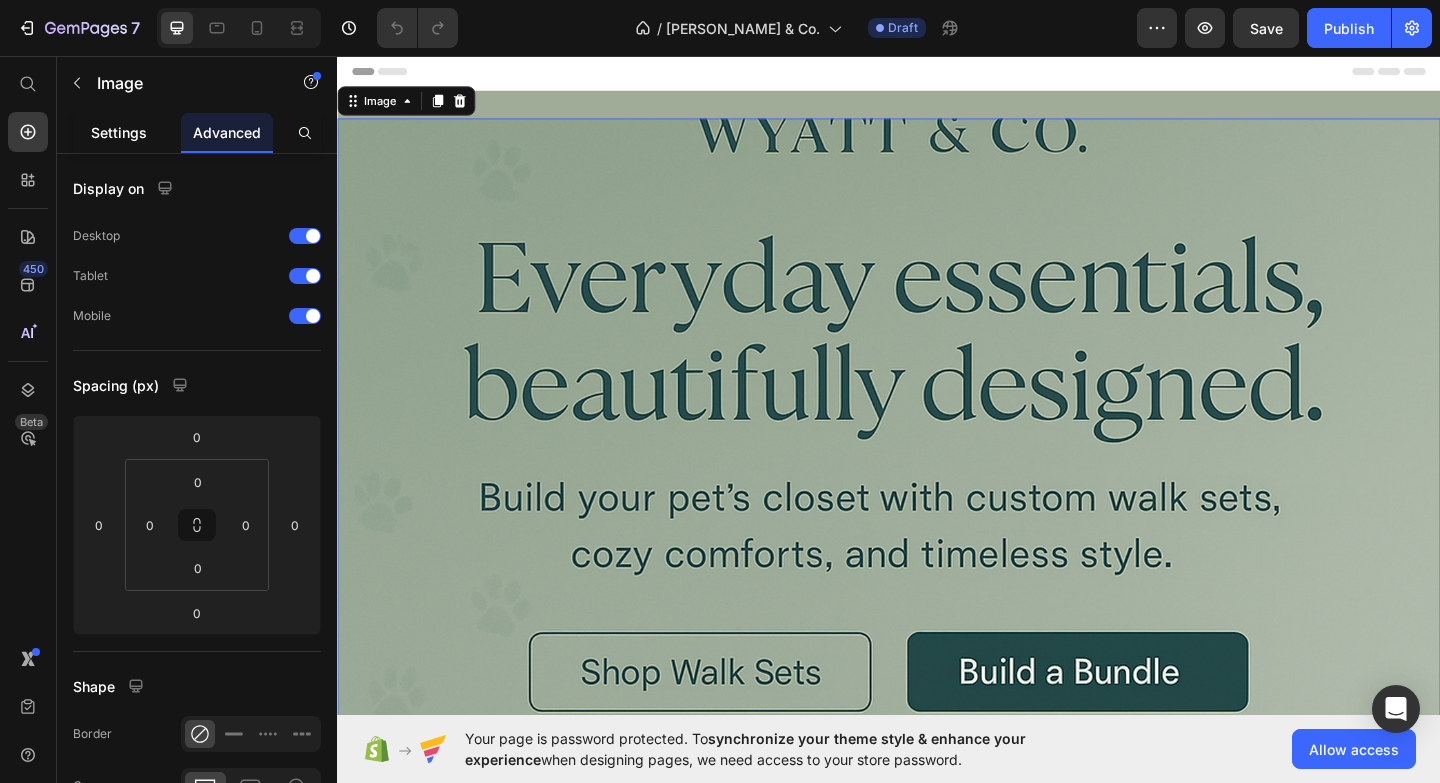 click on "Settings" at bounding box center (119, 132) 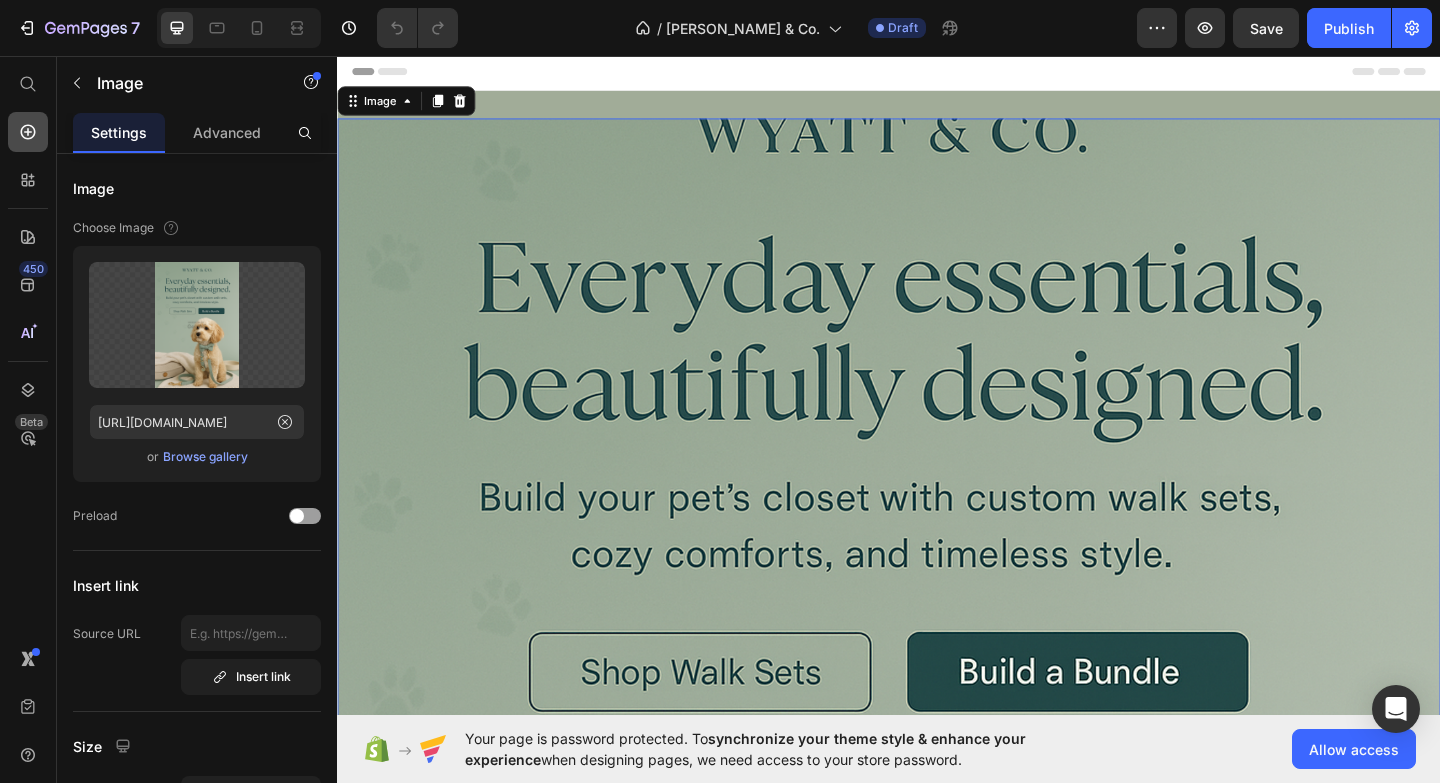 click 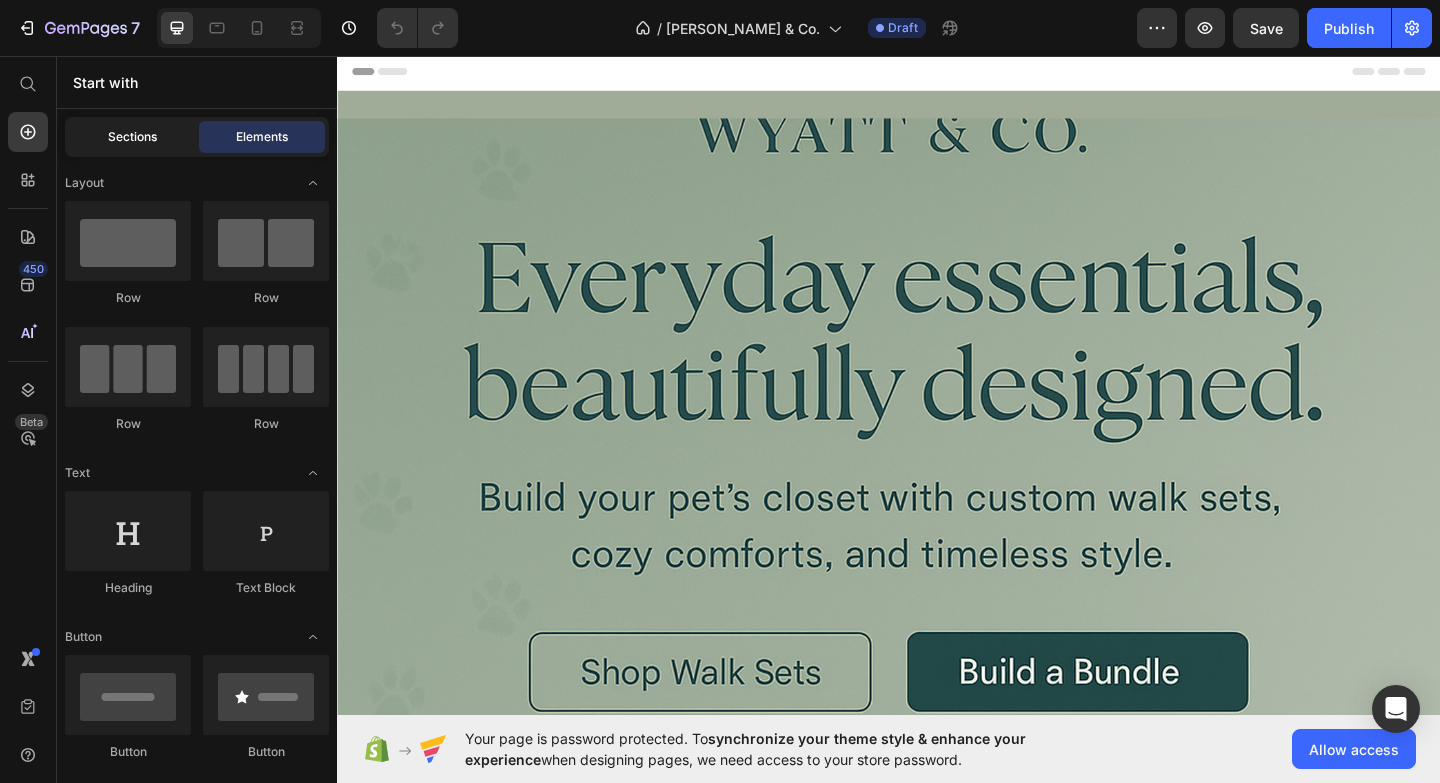 click on "Sections" 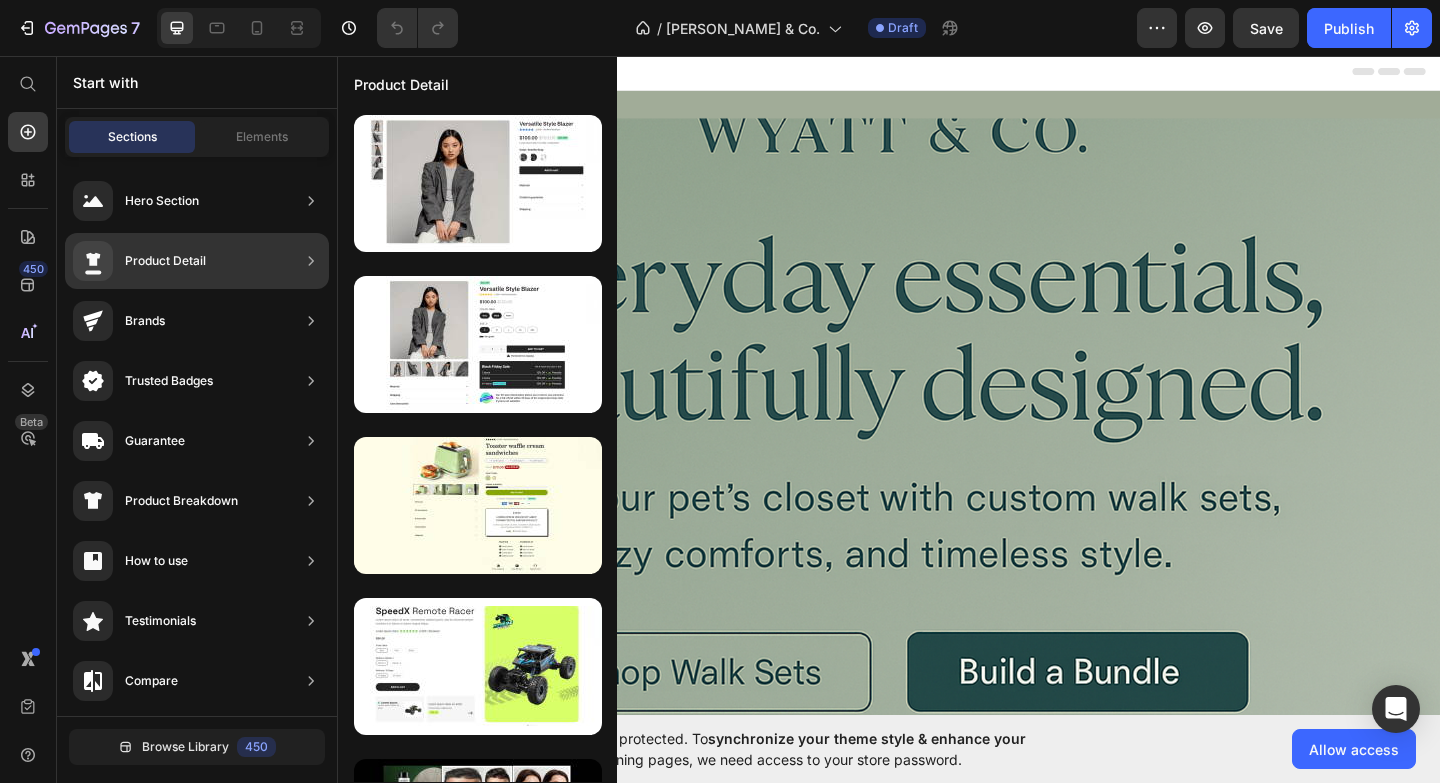 click on "Product Detail" at bounding box center (165, 261) 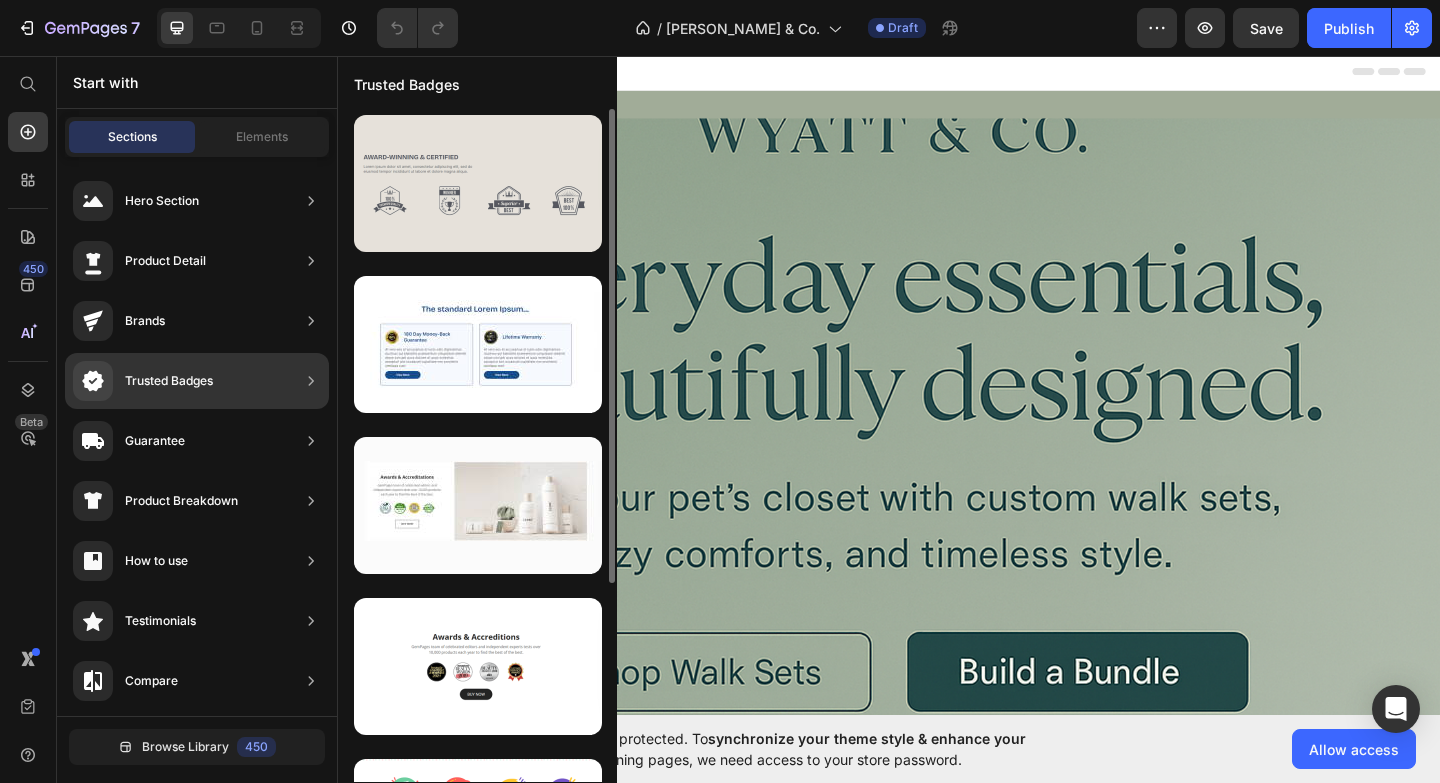 click at bounding box center (478, 183) 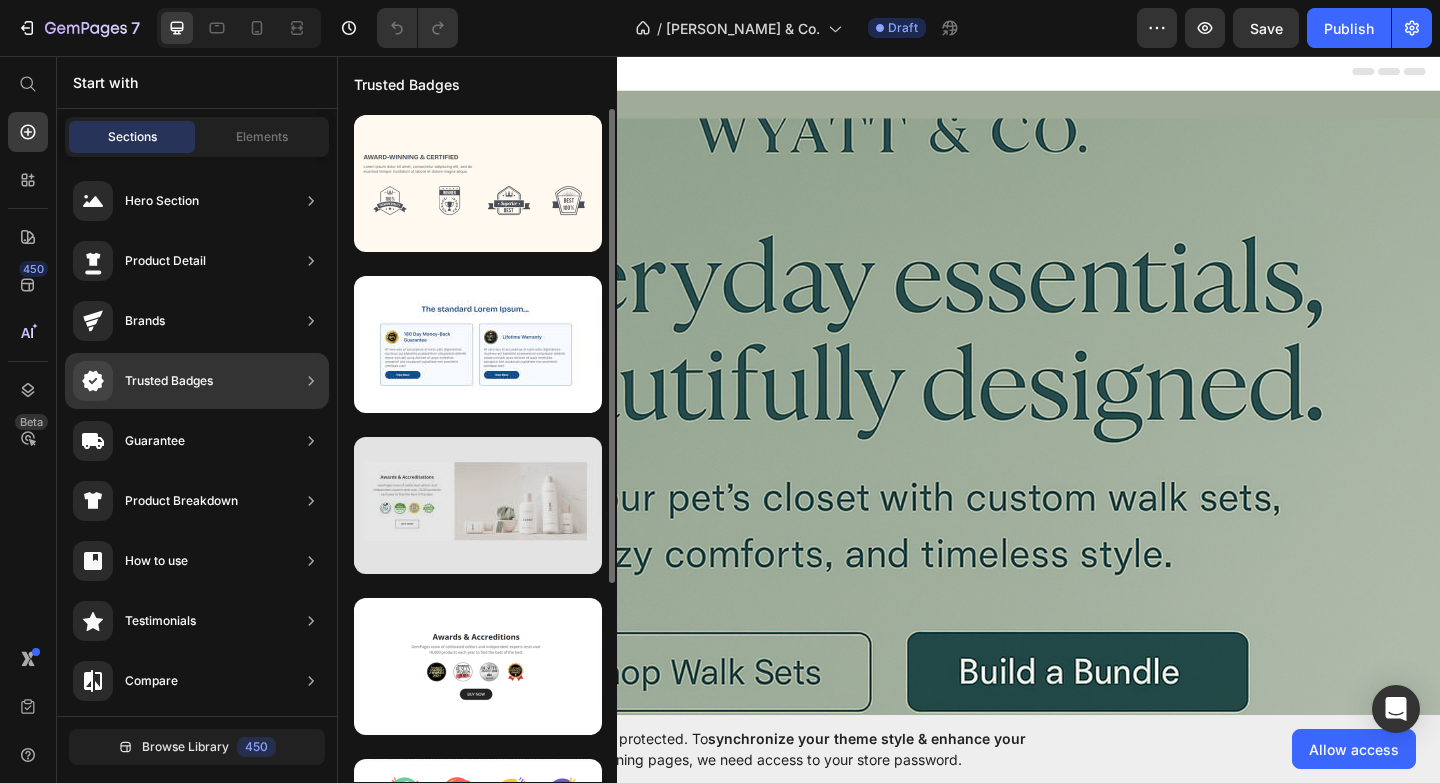 click at bounding box center (478, 505) 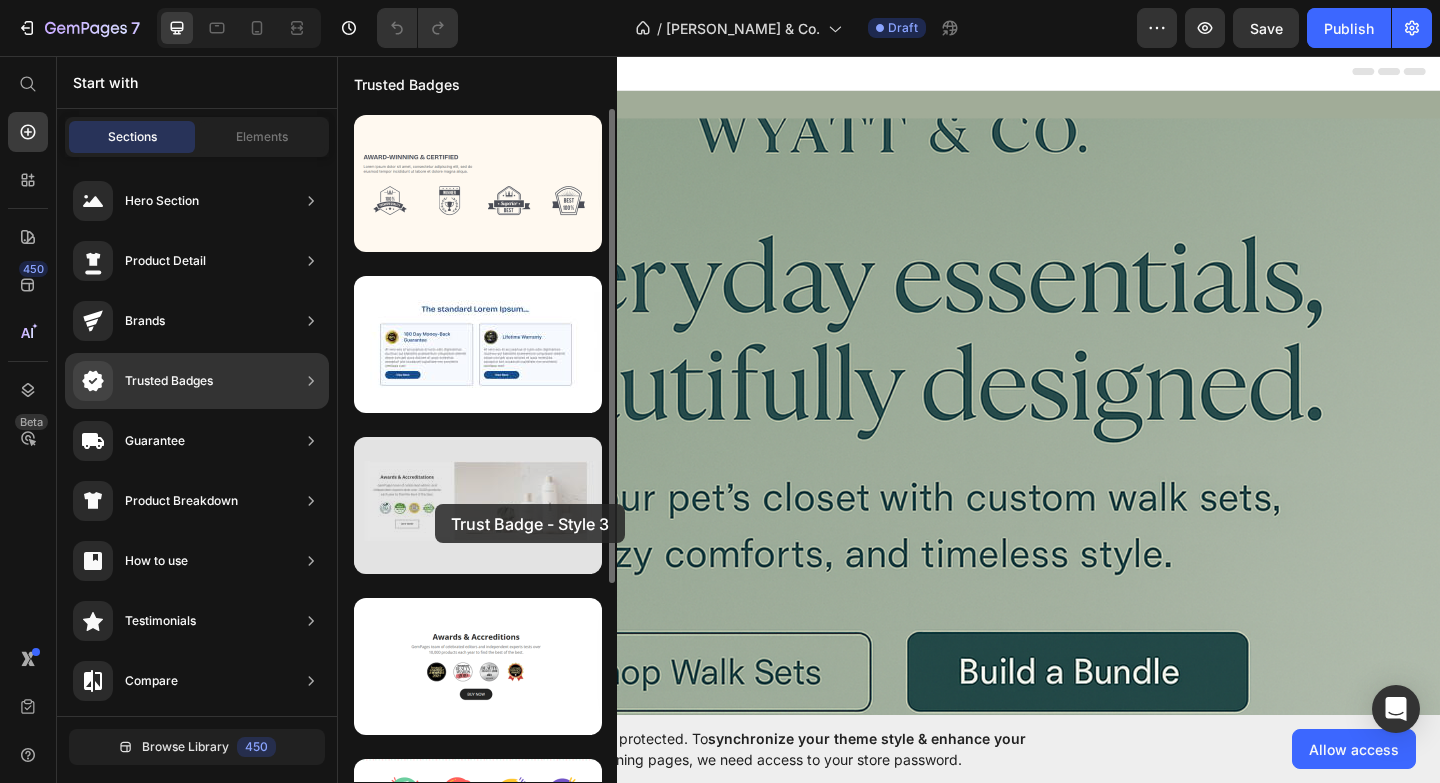 click at bounding box center [478, 505] 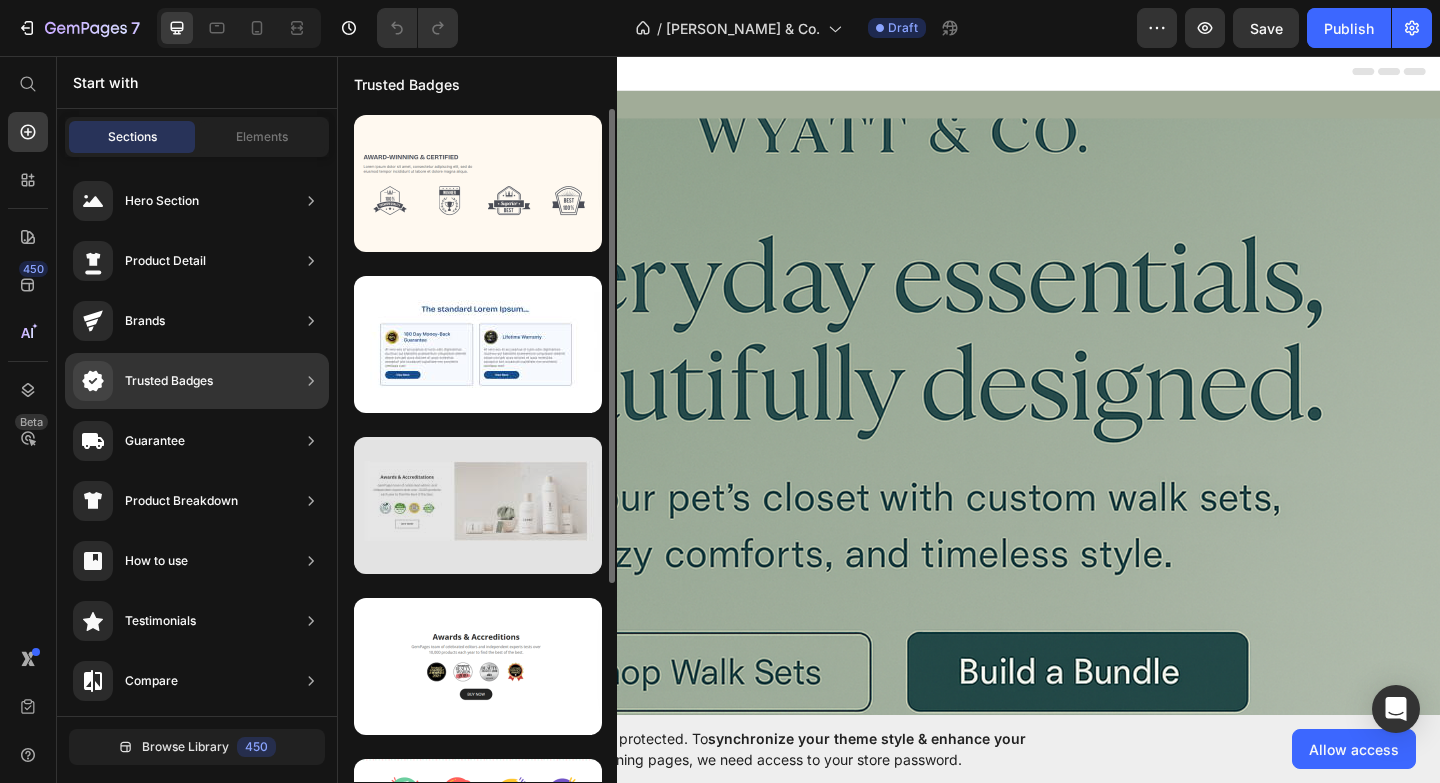 click at bounding box center (478, 505) 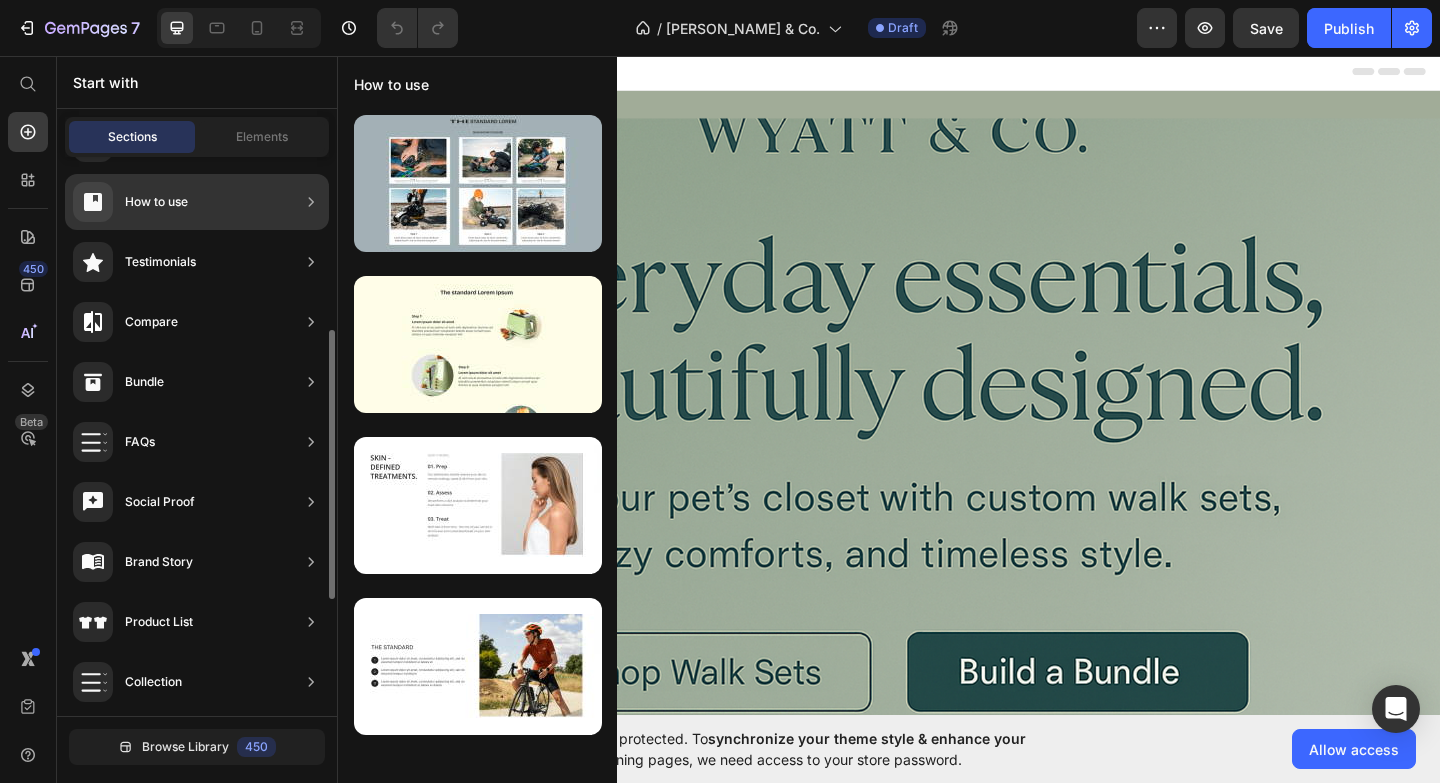 scroll, scrollTop: 360, scrollLeft: 0, axis: vertical 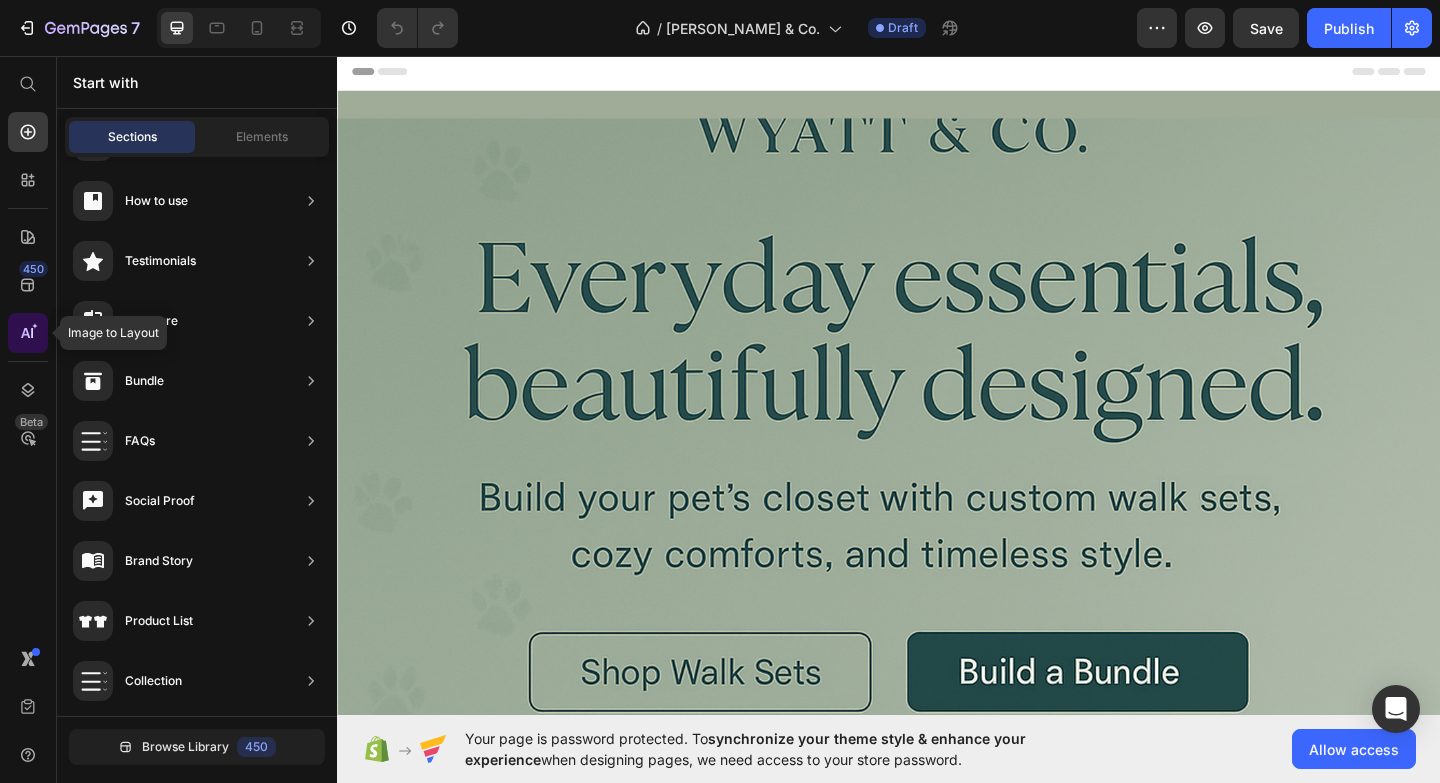 click 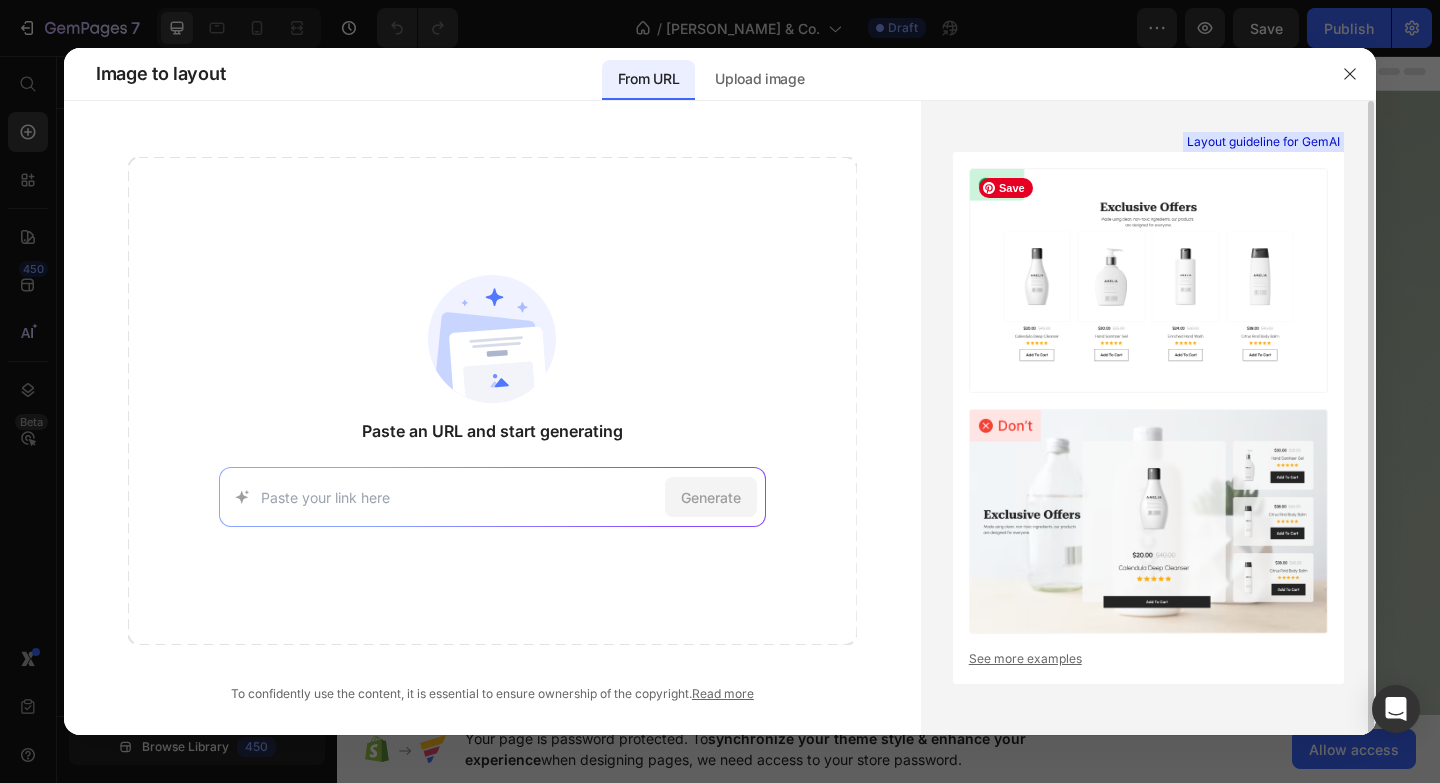 click at bounding box center [1148, 280] 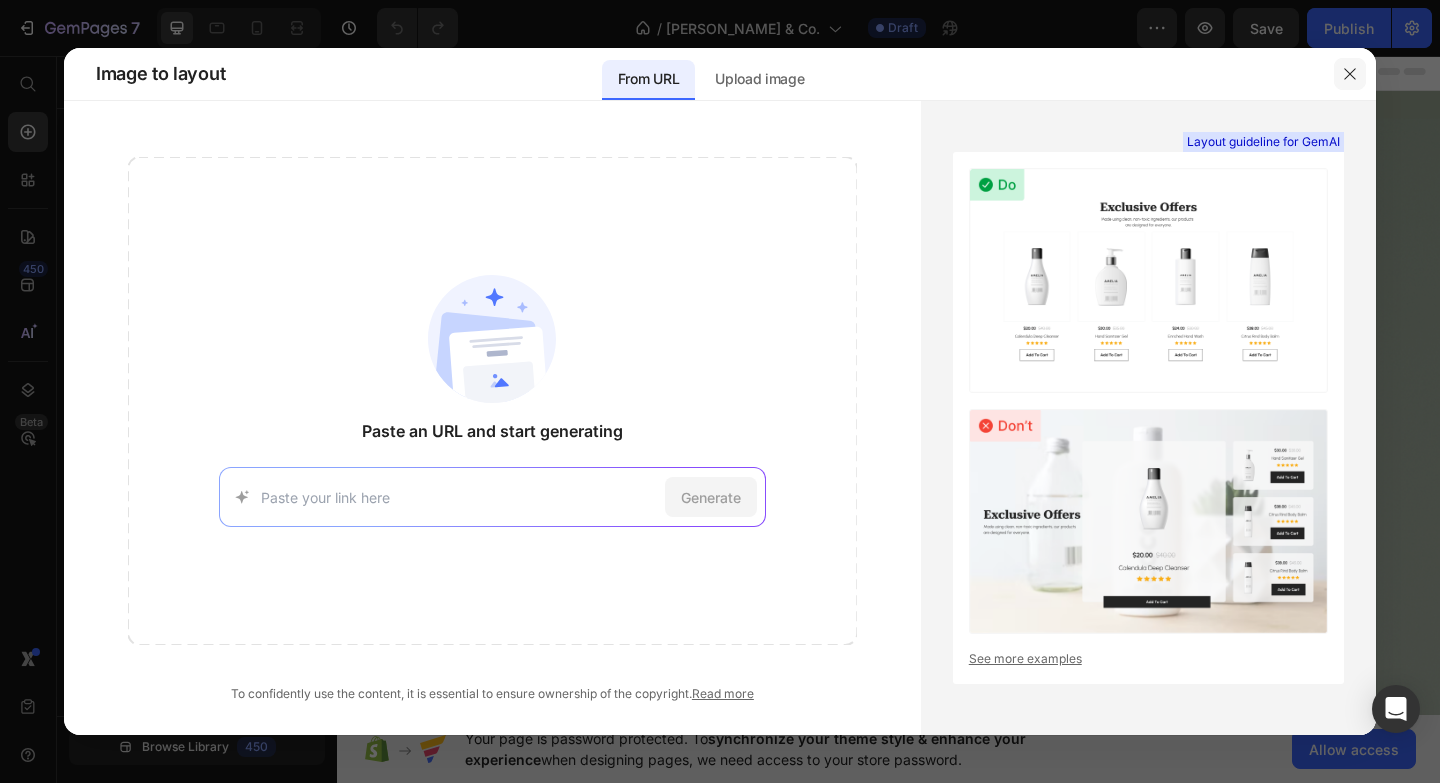 click 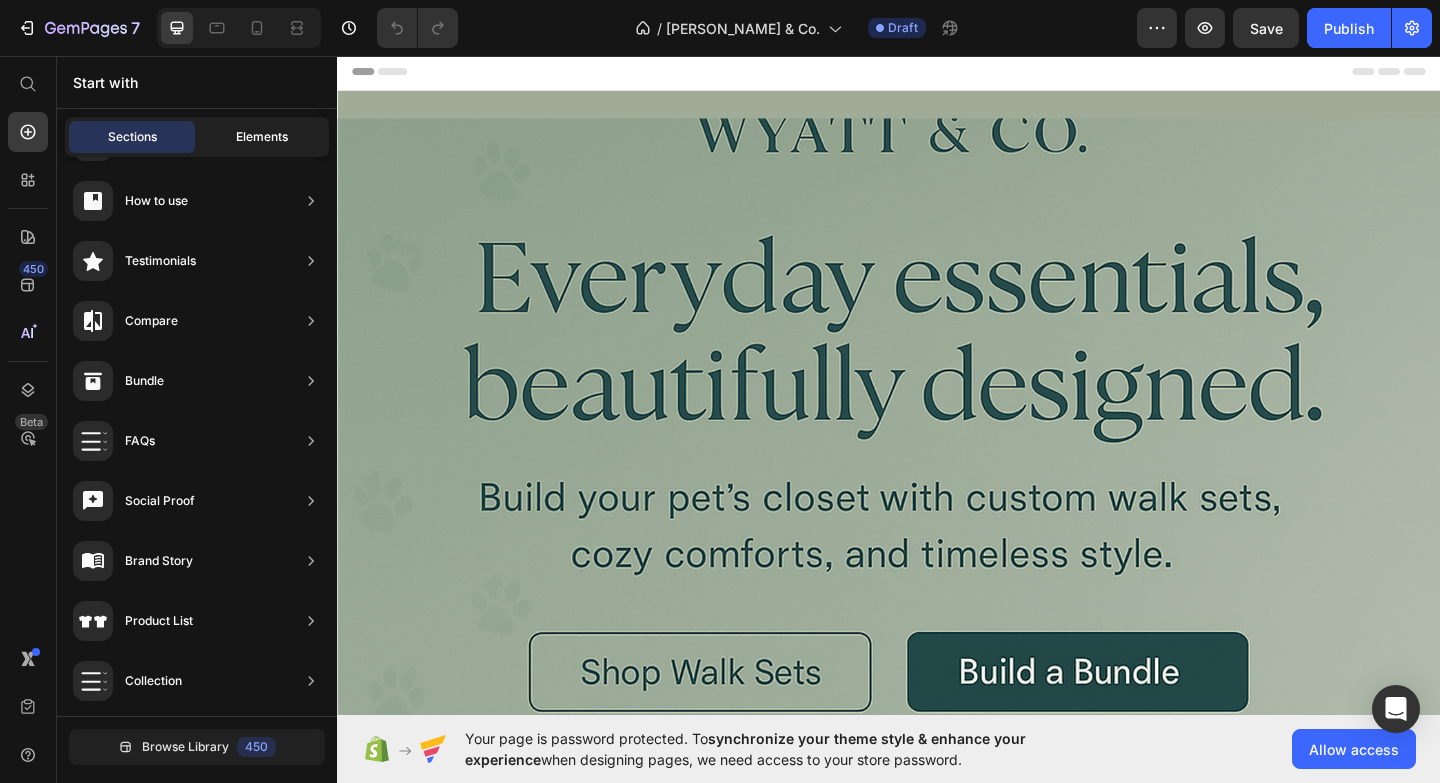 click on "Elements" 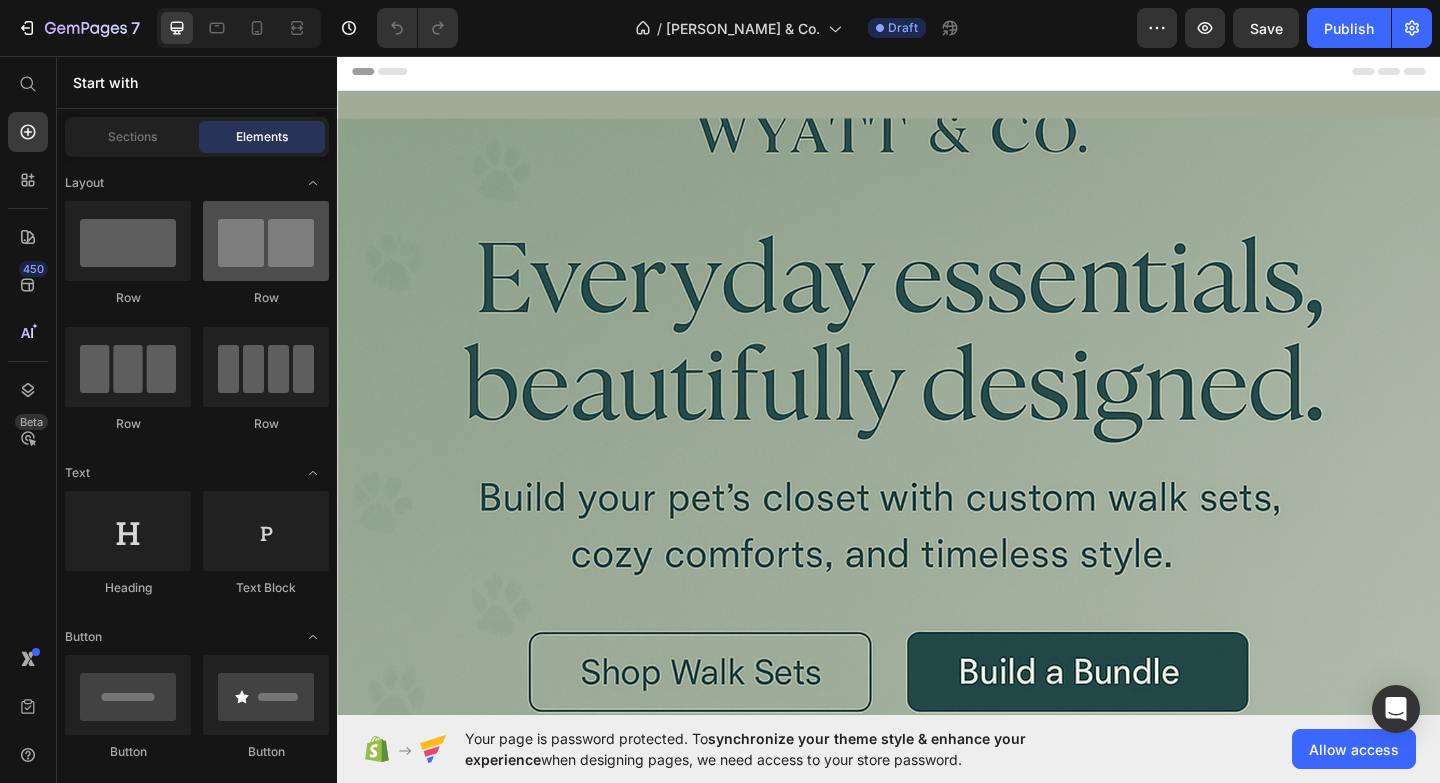 click at bounding box center (266, 241) 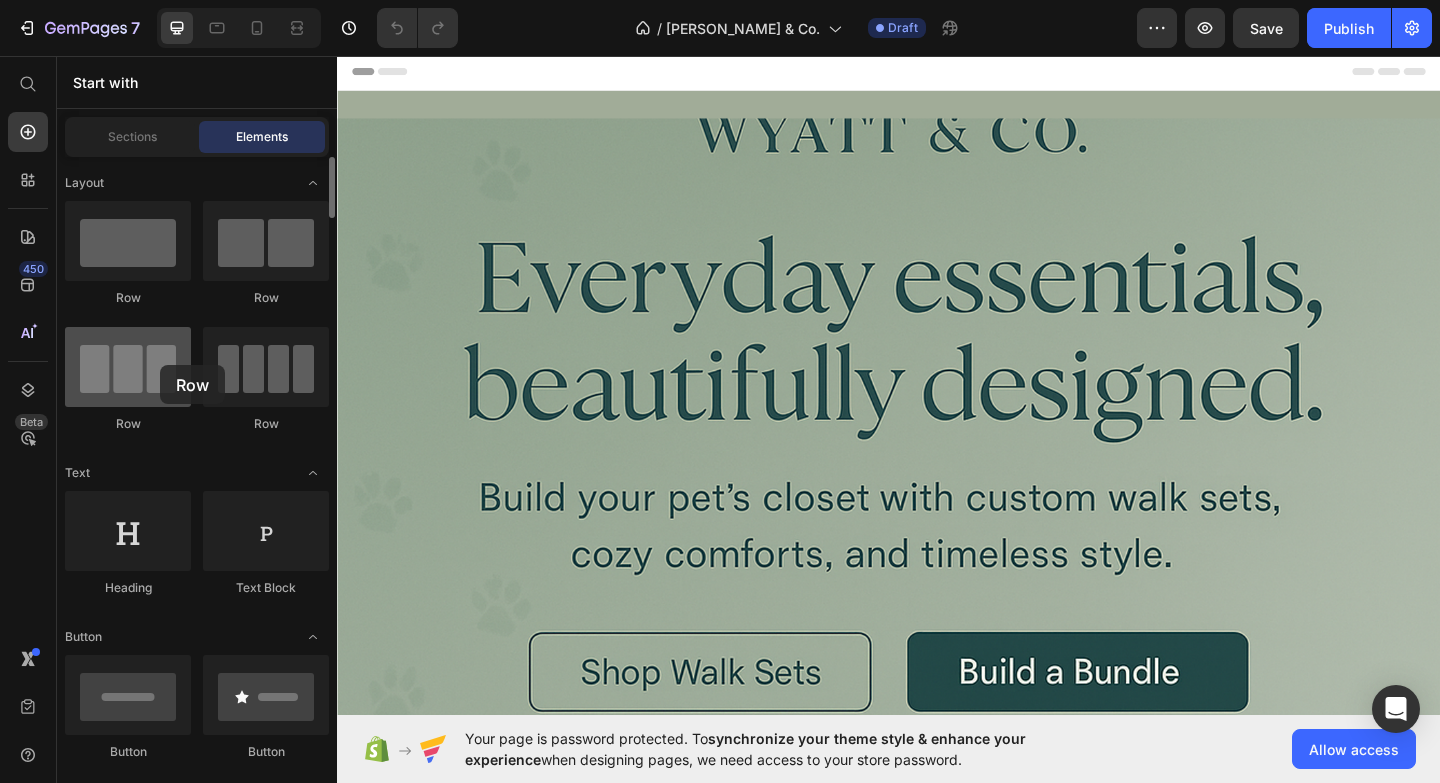 click at bounding box center [128, 367] 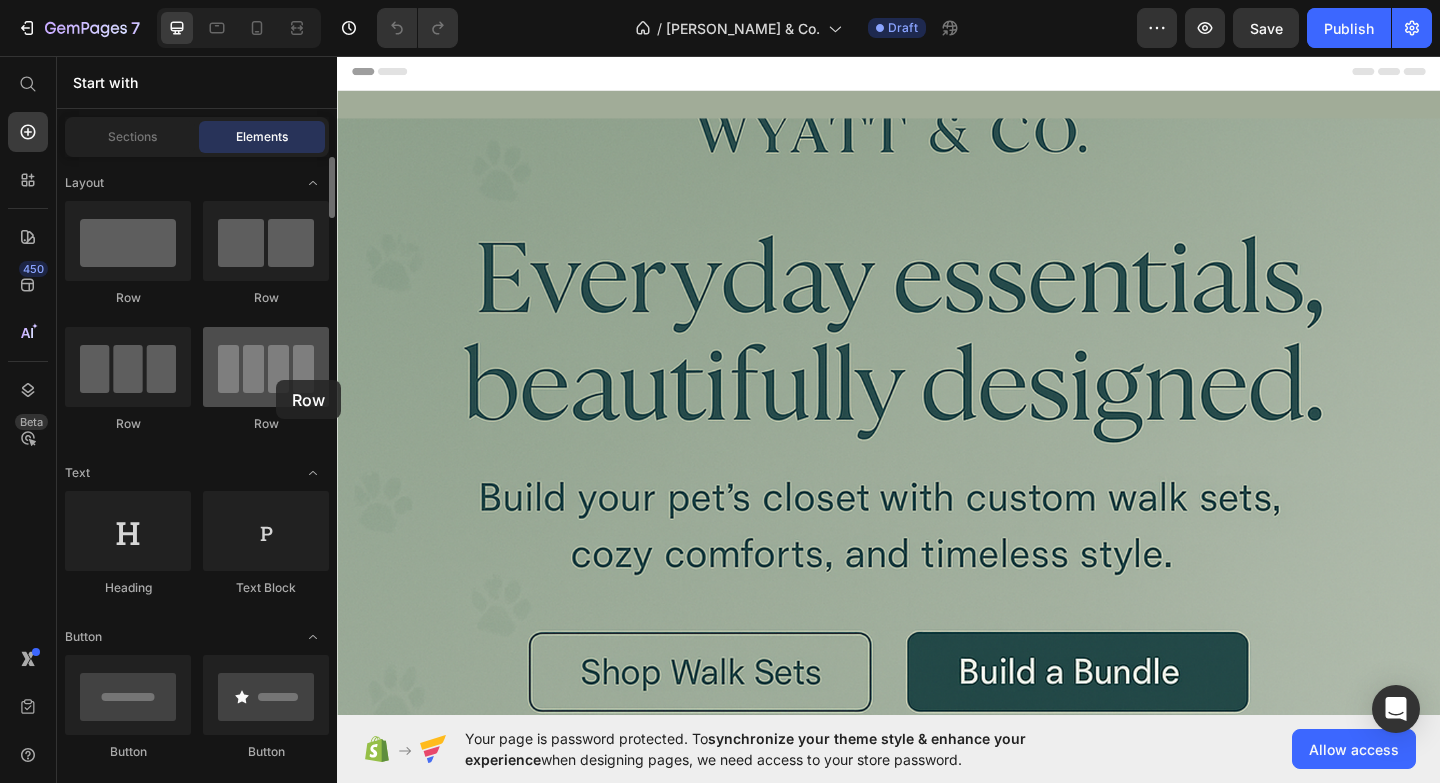 click at bounding box center (266, 367) 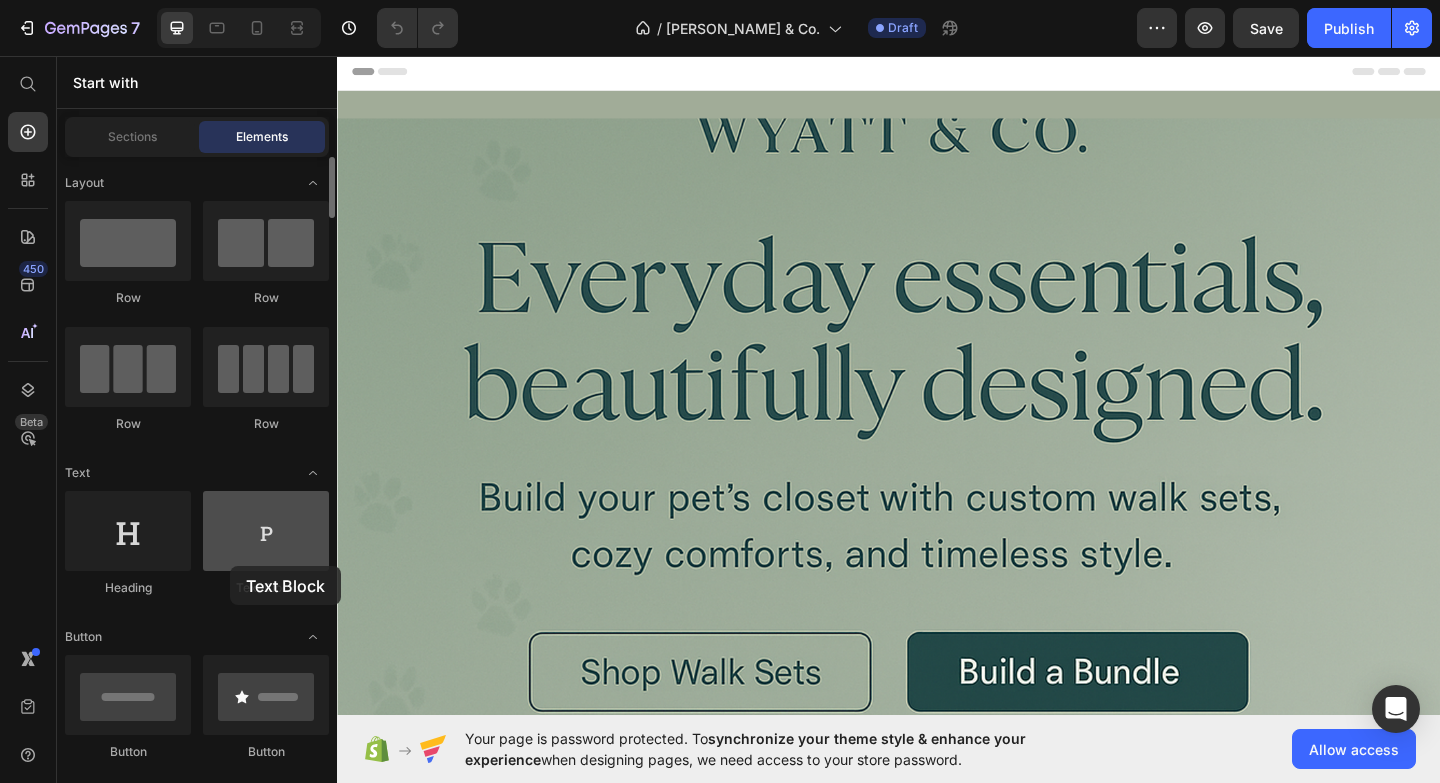 click at bounding box center [266, 531] 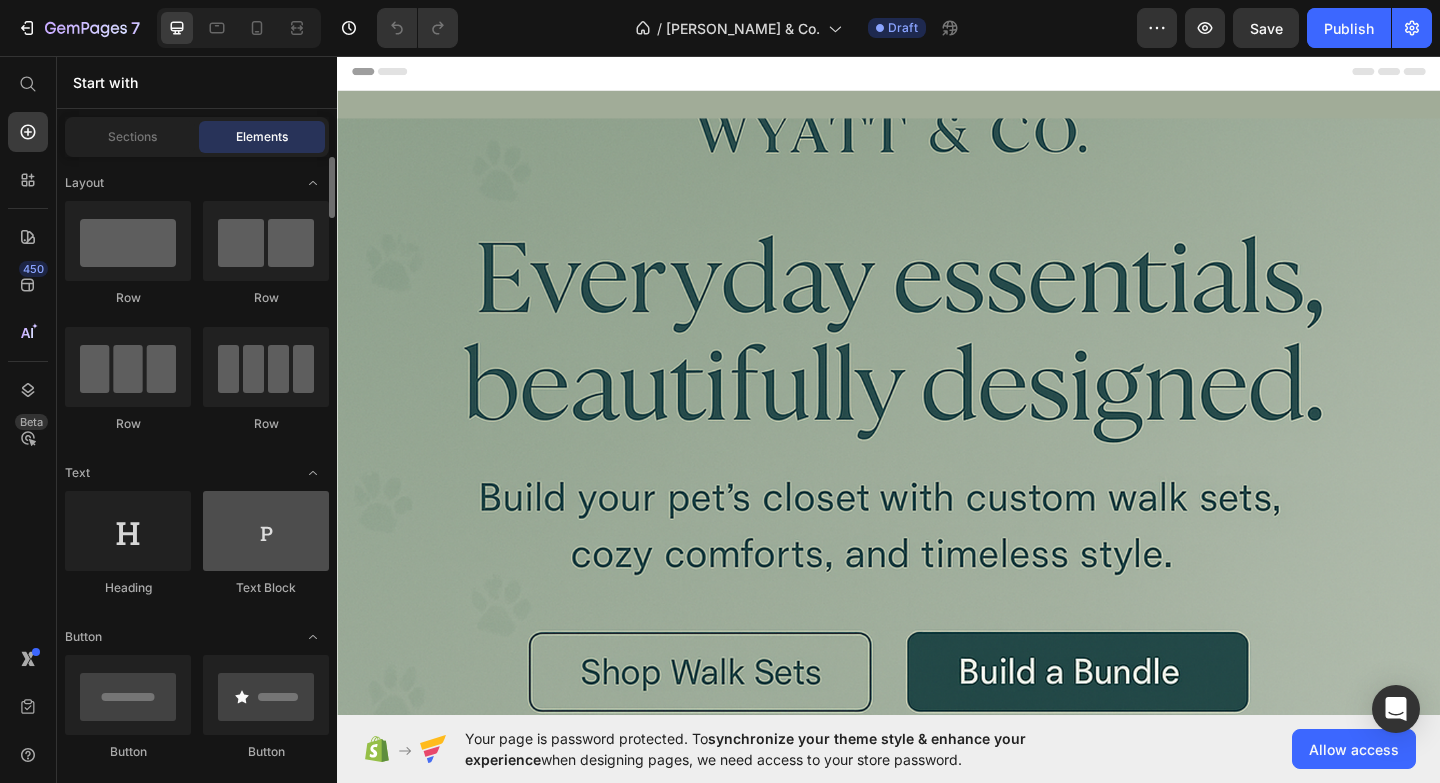 click at bounding box center [266, 531] 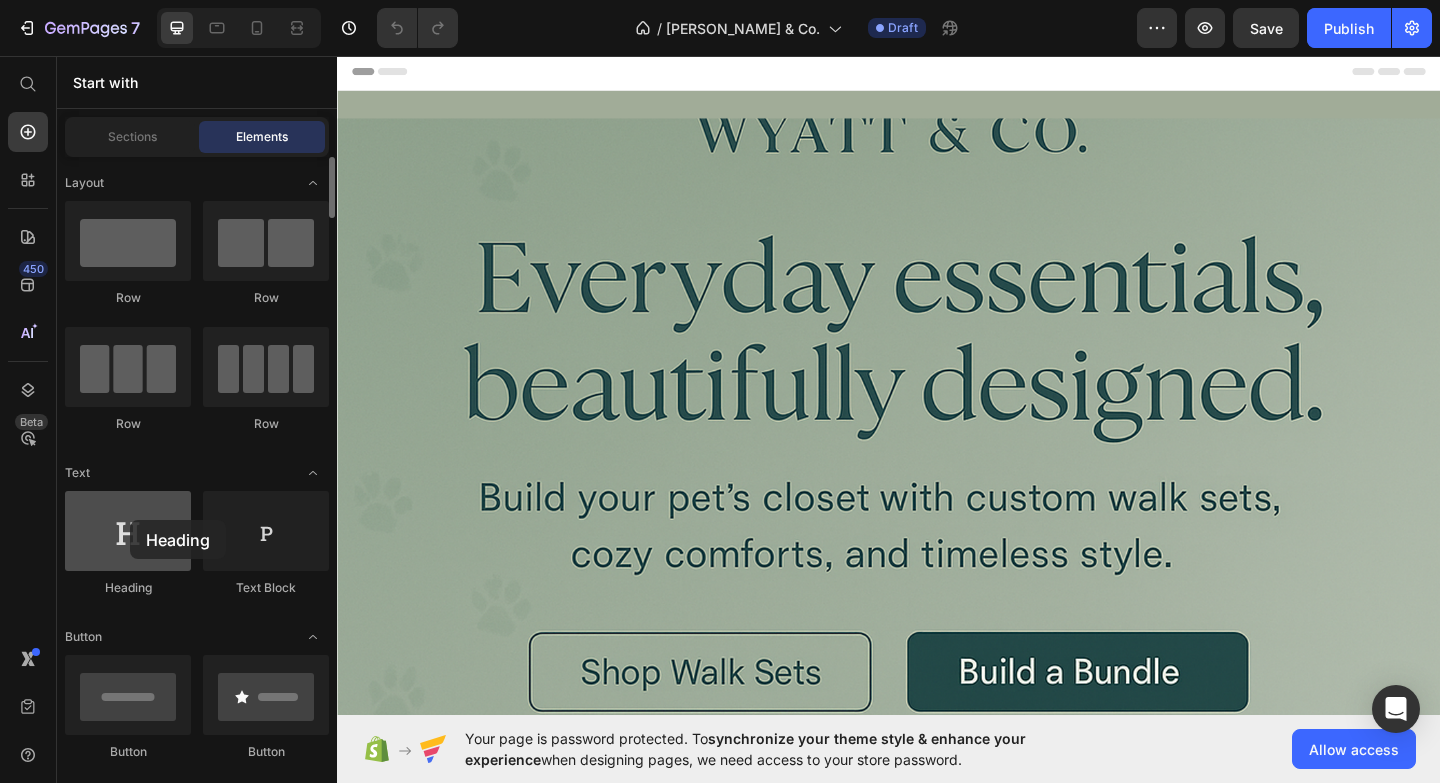 click at bounding box center (128, 531) 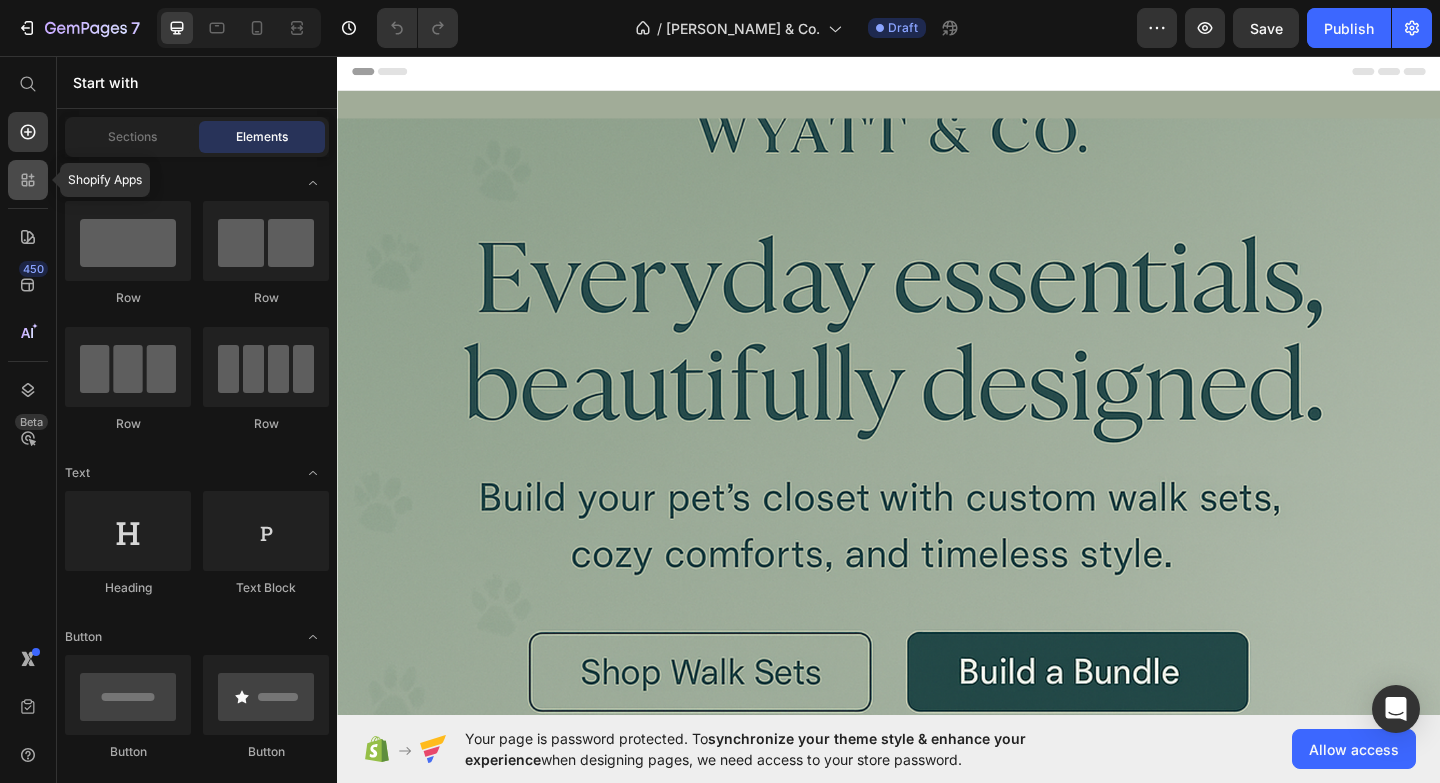 click 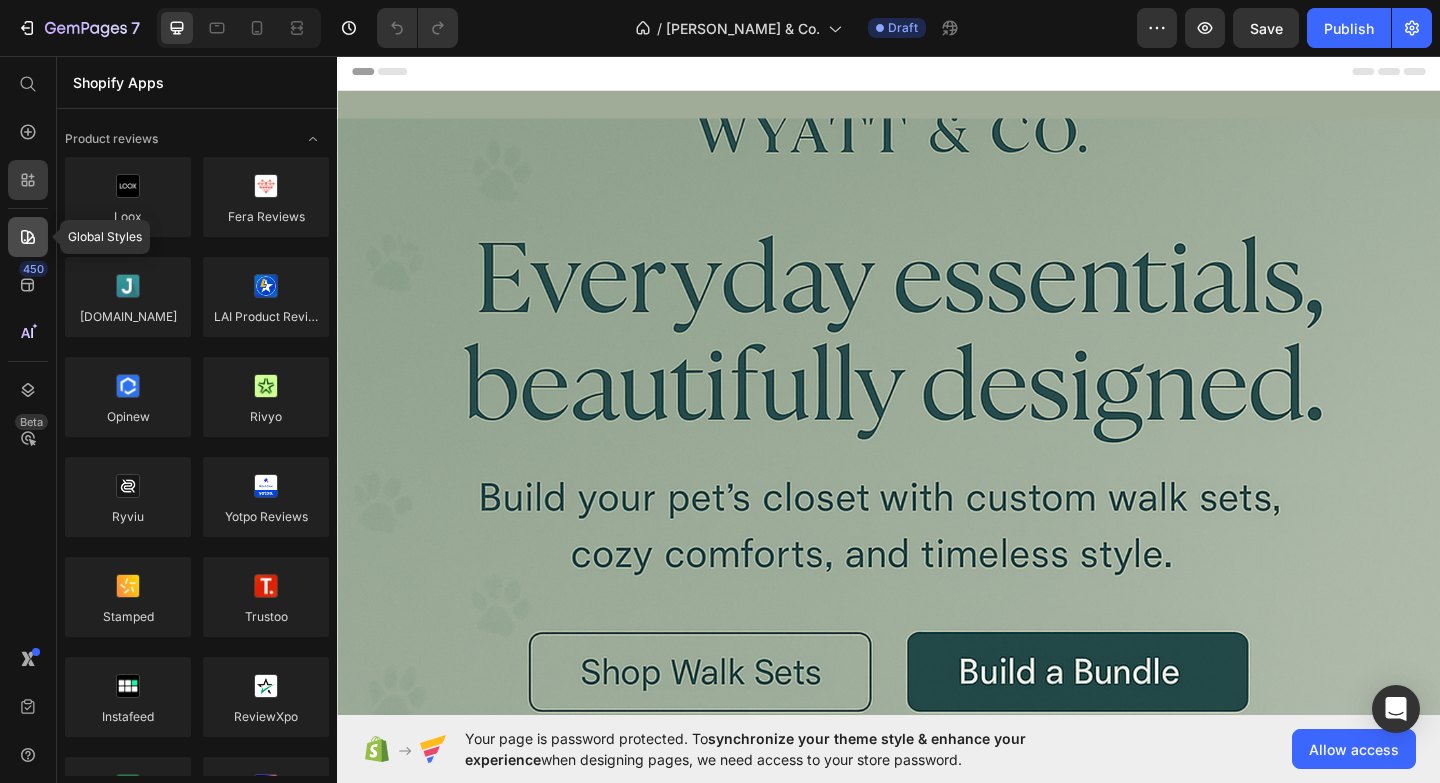 click 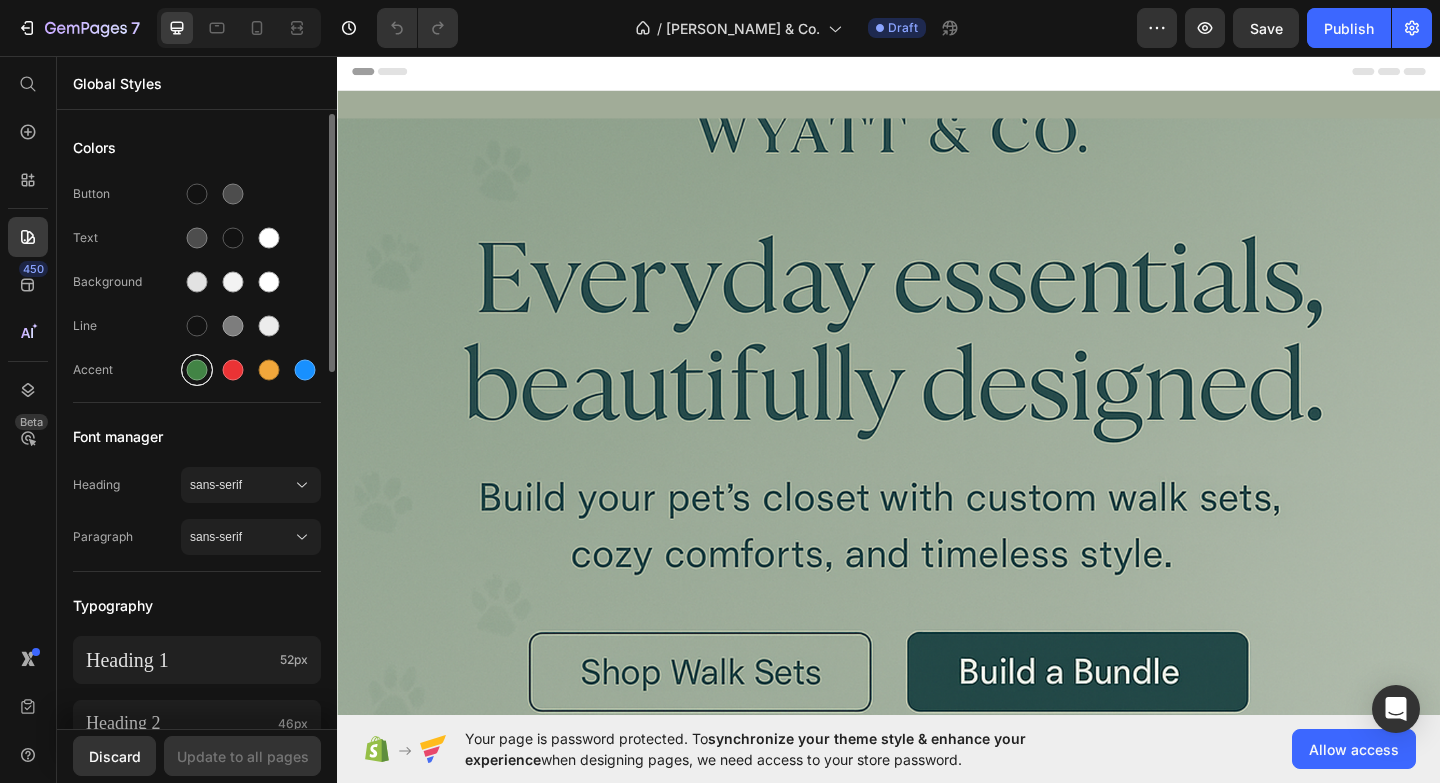 click at bounding box center [197, 370] 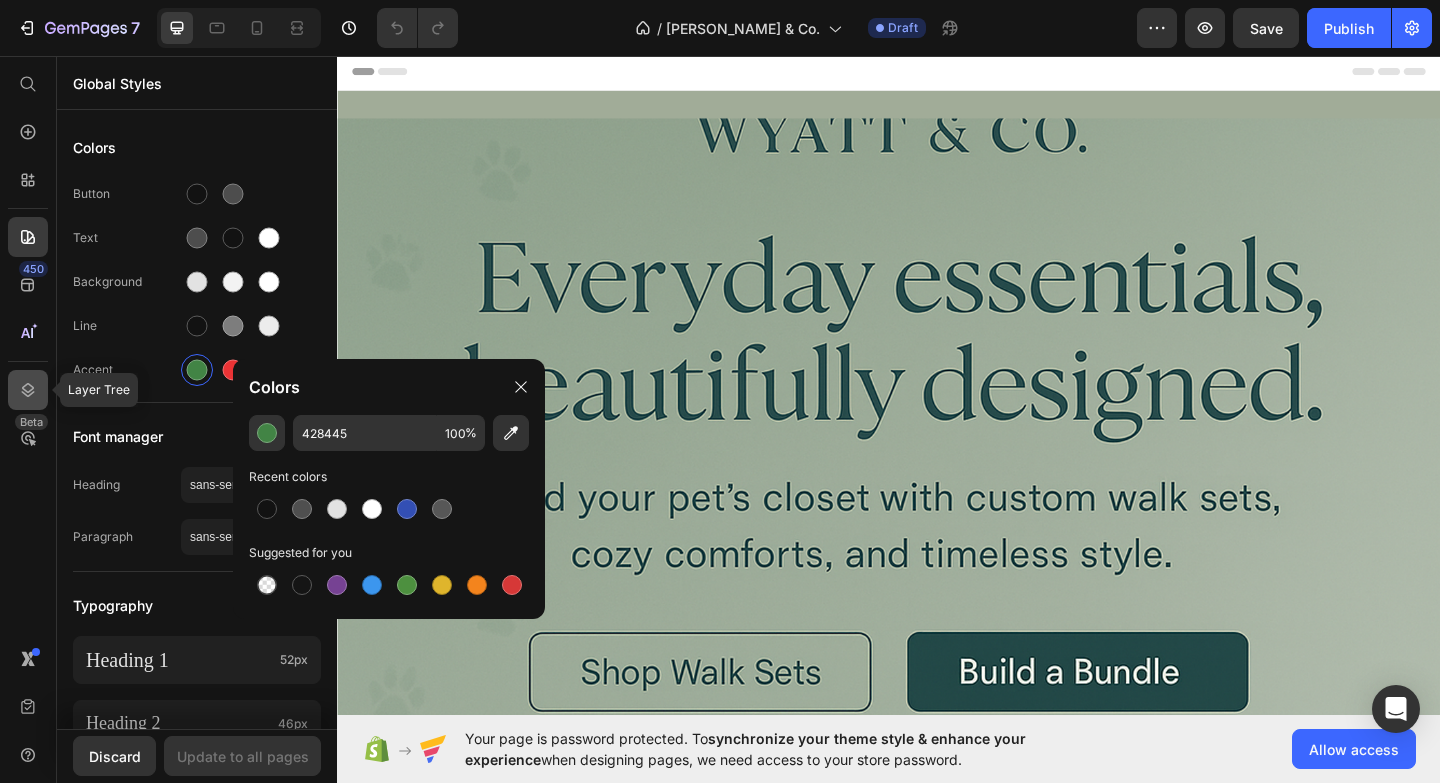 click 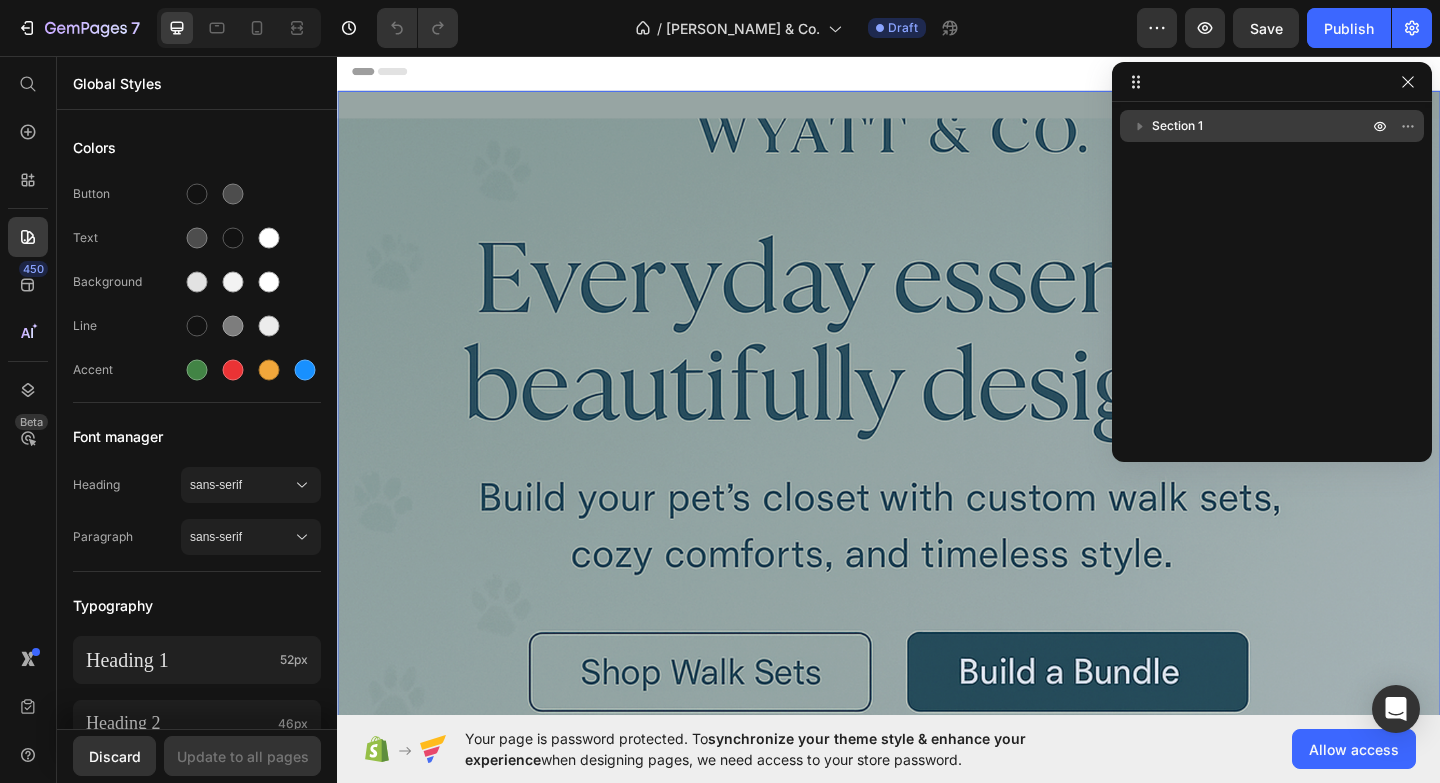 click on "Section 1" at bounding box center (1177, 126) 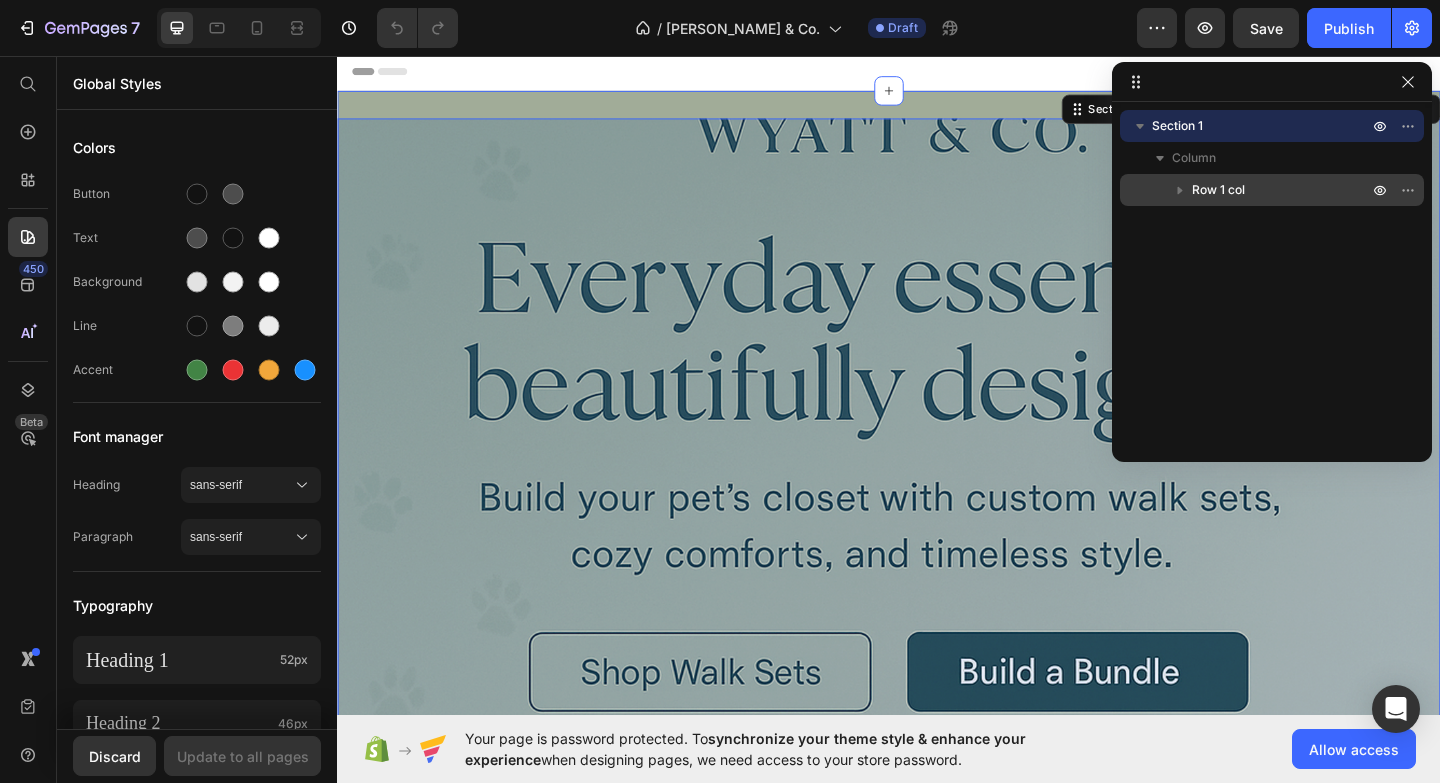 click on "Row 1 col" at bounding box center (1218, 190) 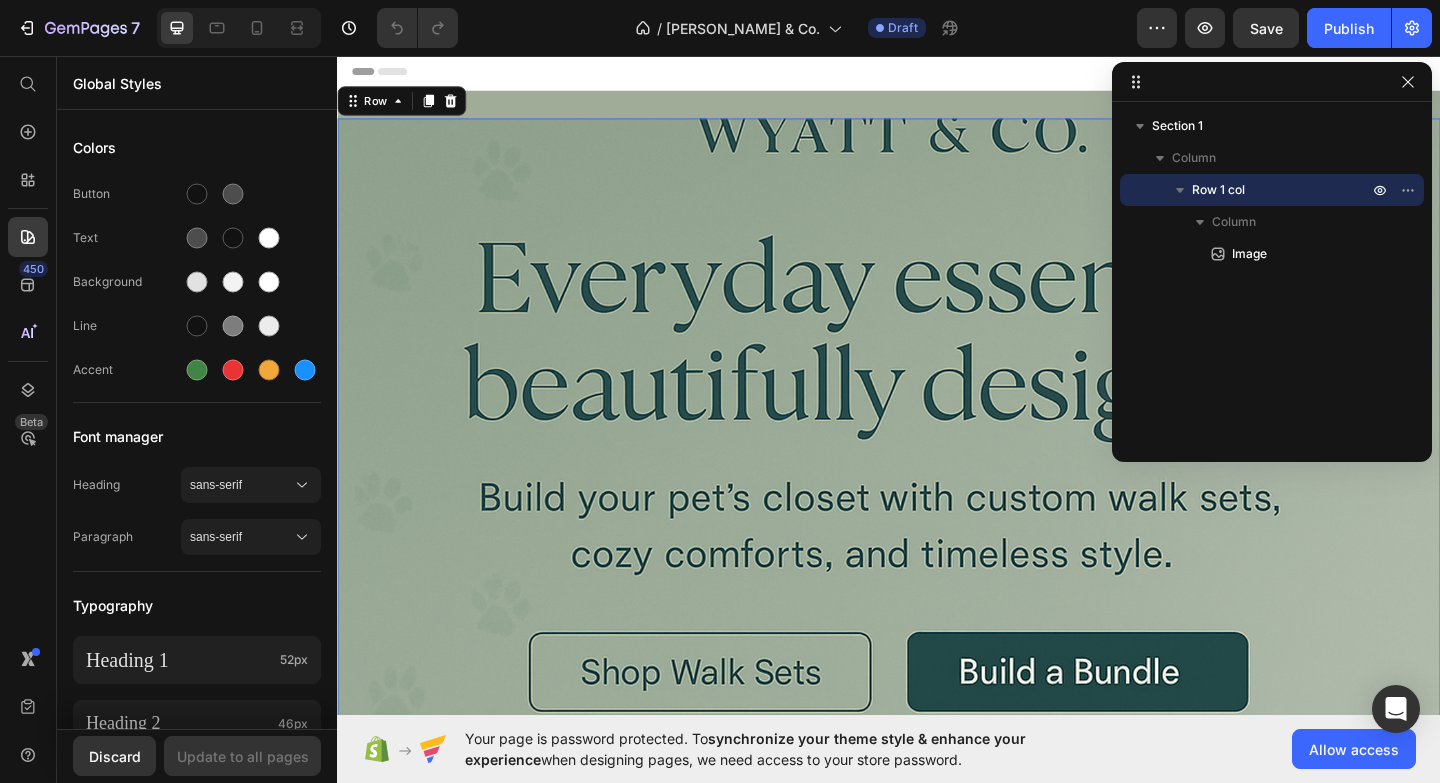 scroll, scrollTop: 1, scrollLeft: 0, axis: vertical 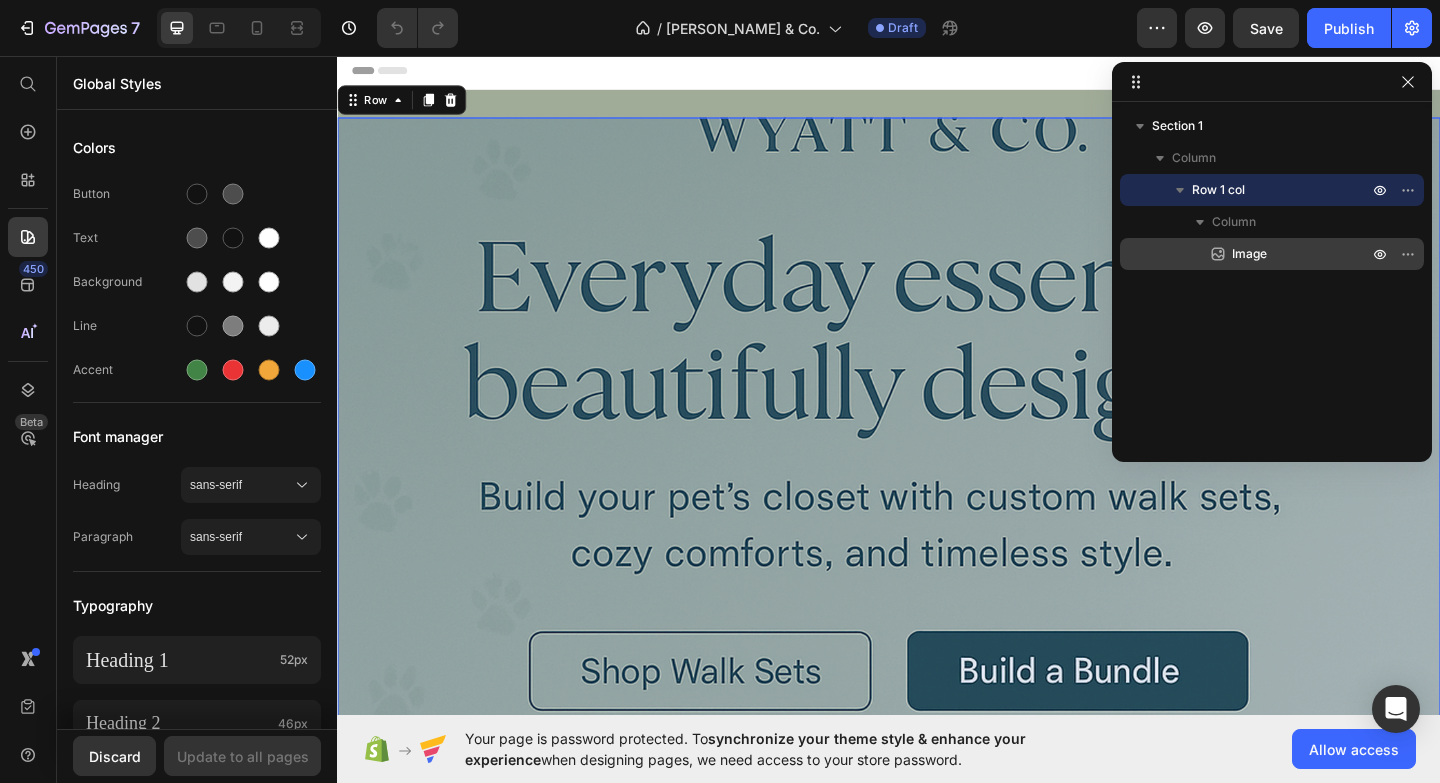 click on "Image" at bounding box center (1249, 254) 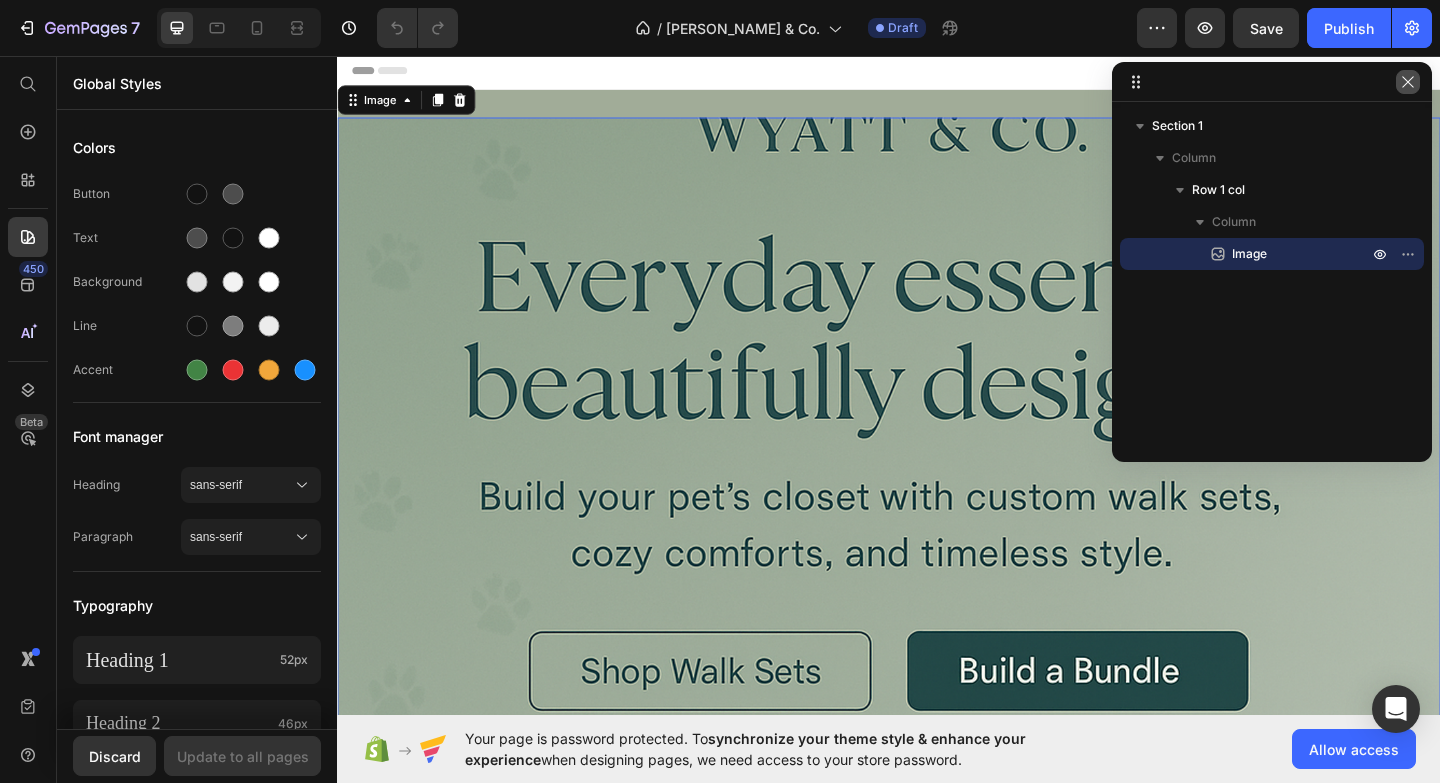 click 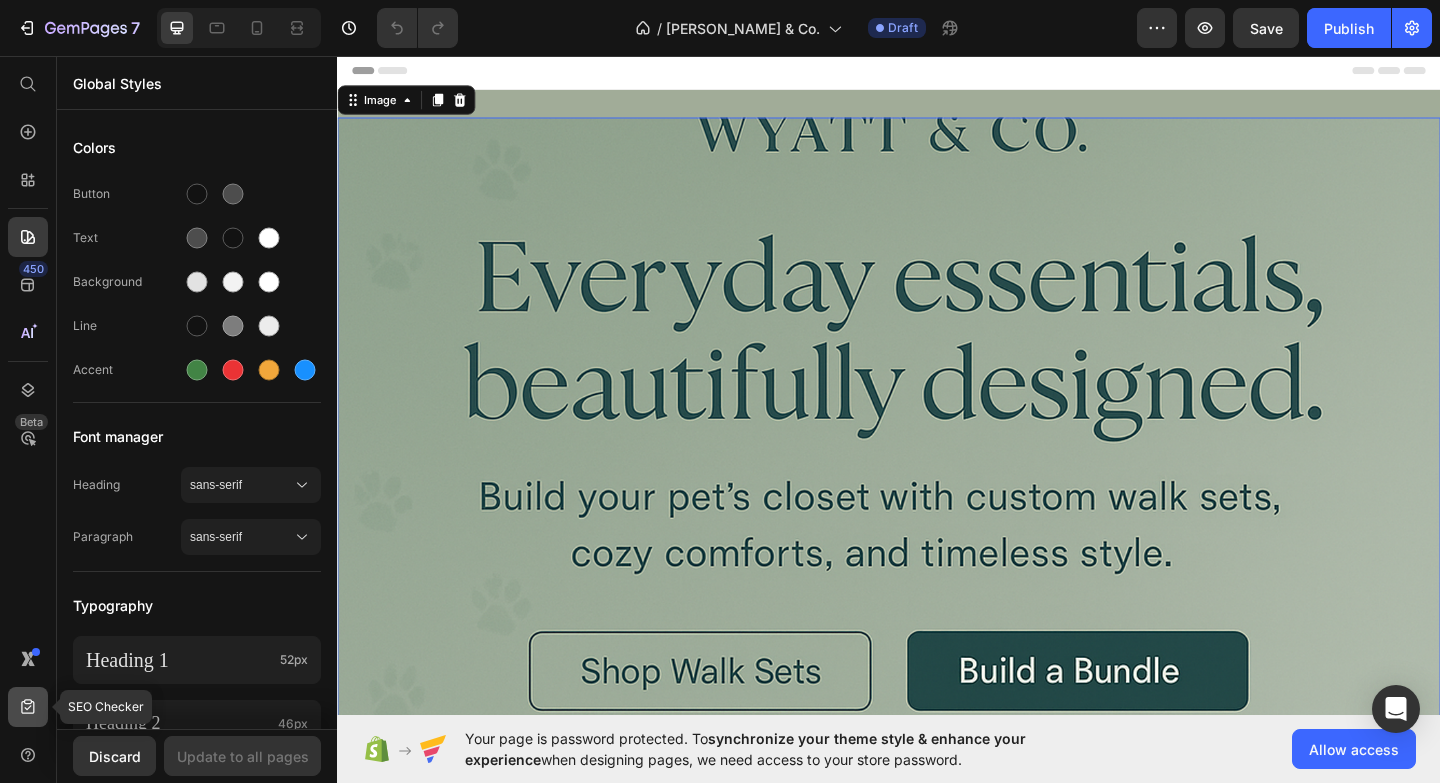 click 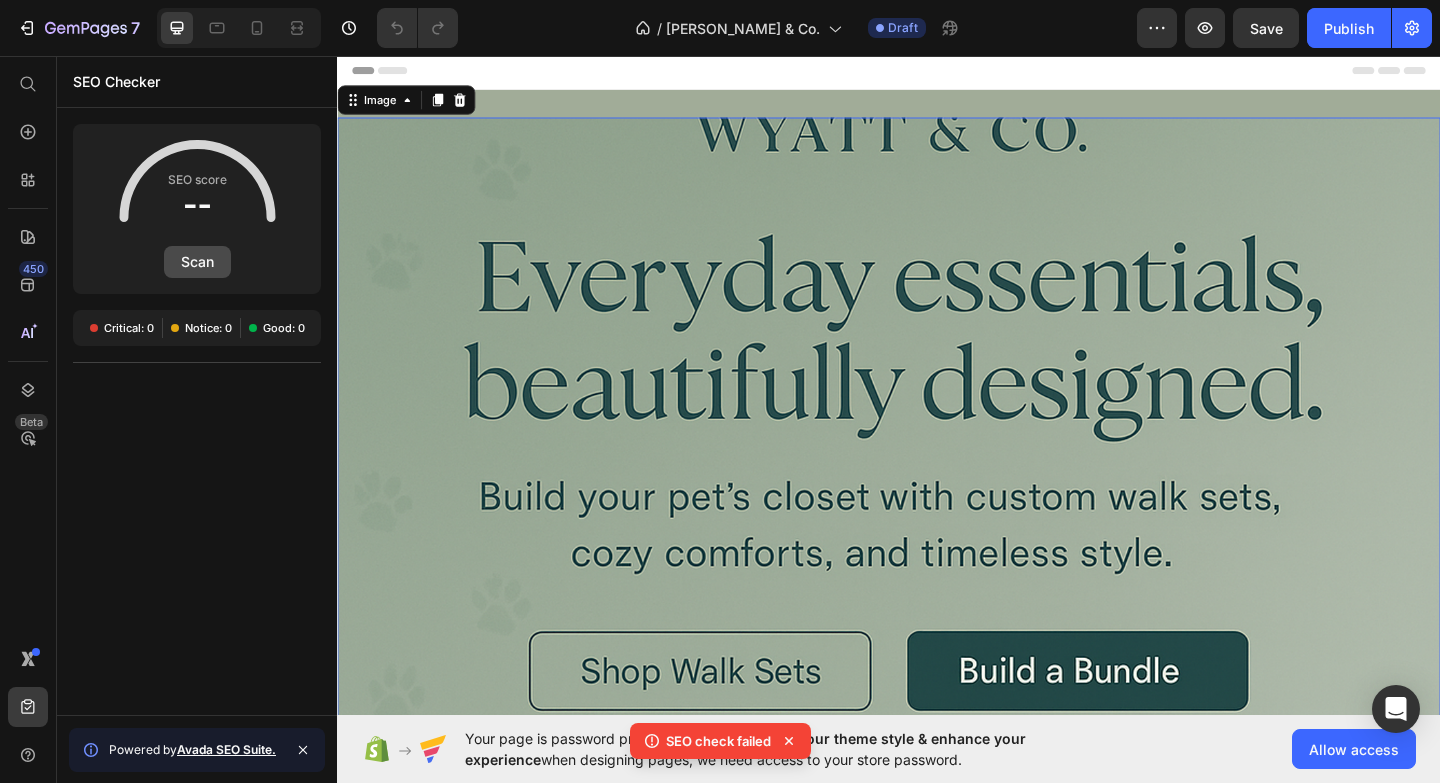 click on "Scan" at bounding box center [197, 262] 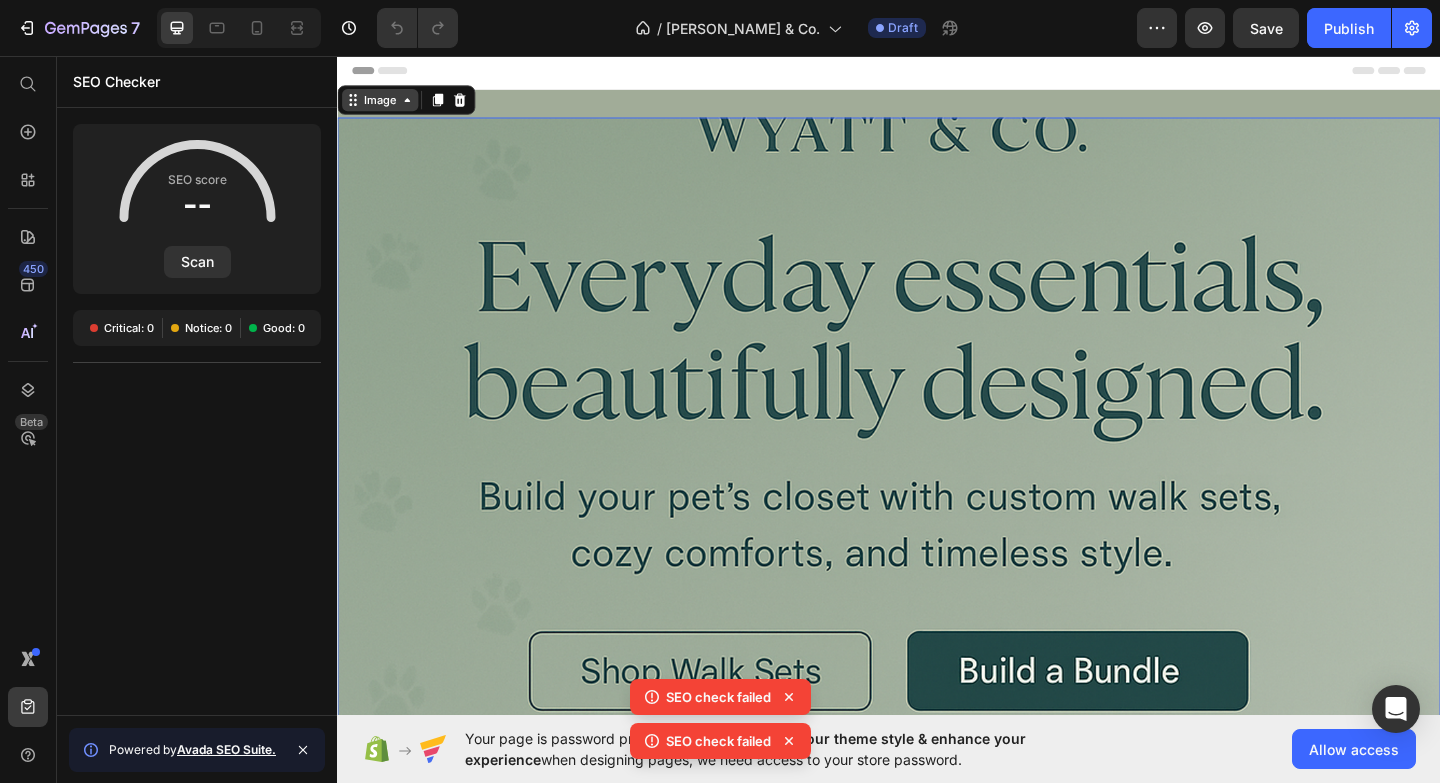 click on "Image" at bounding box center [383, 104] 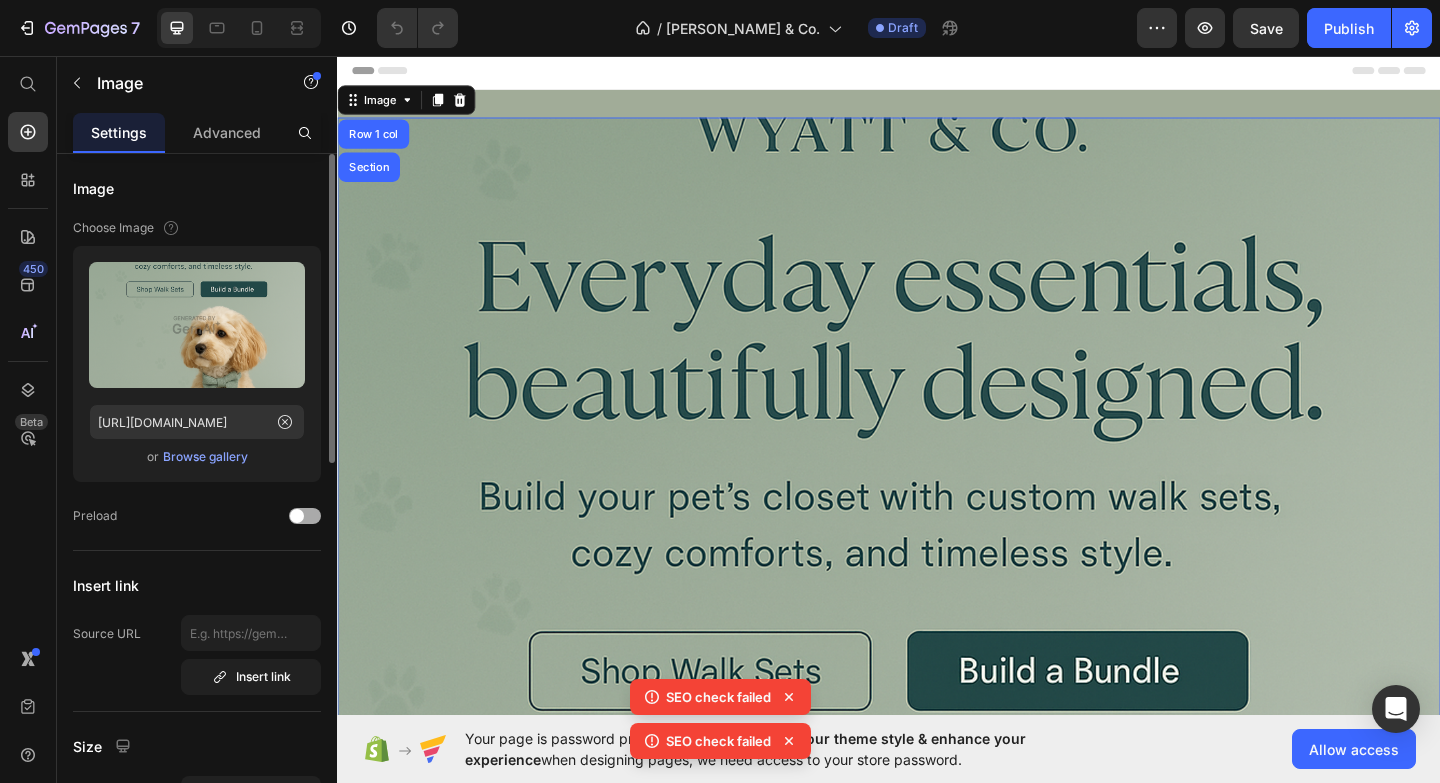 click at bounding box center (305, 516) 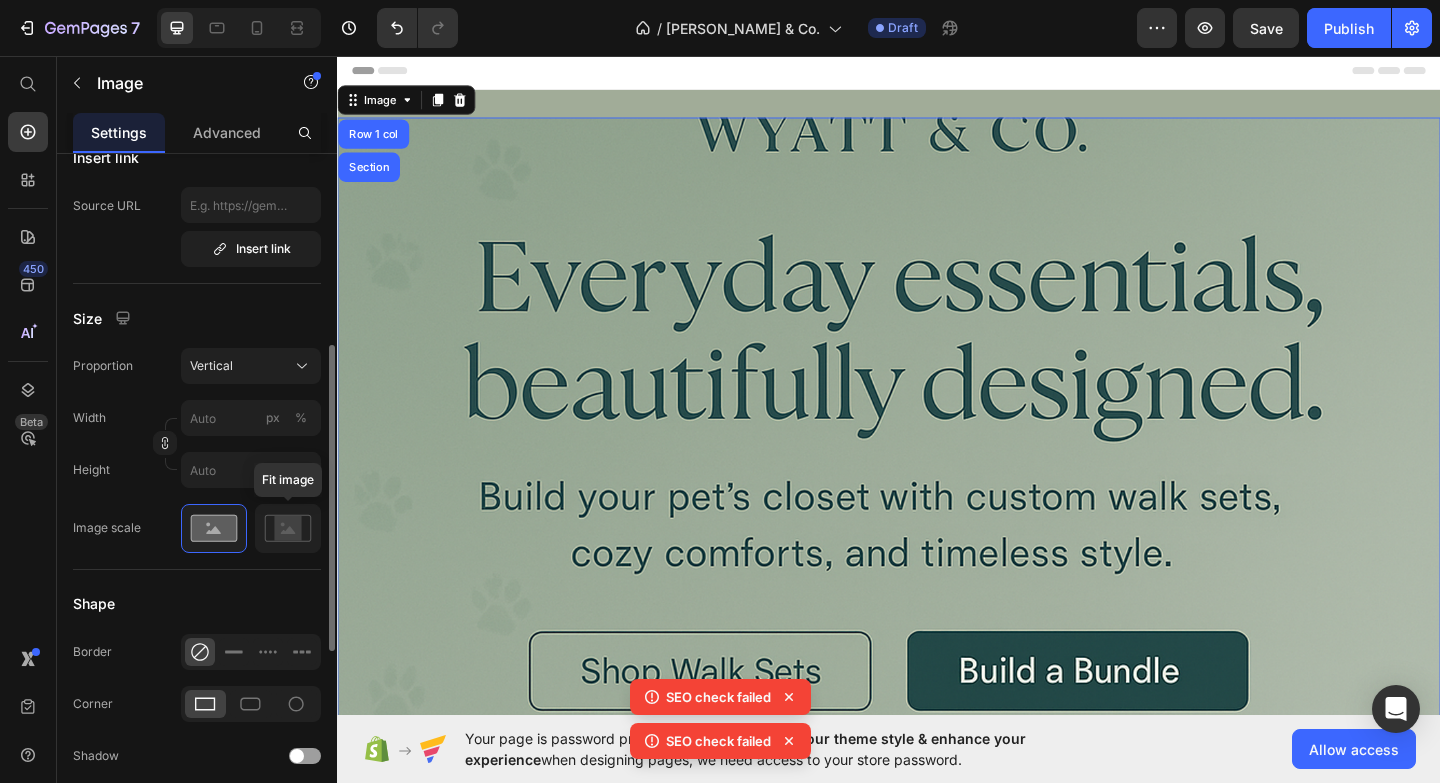 scroll, scrollTop: 429, scrollLeft: 0, axis: vertical 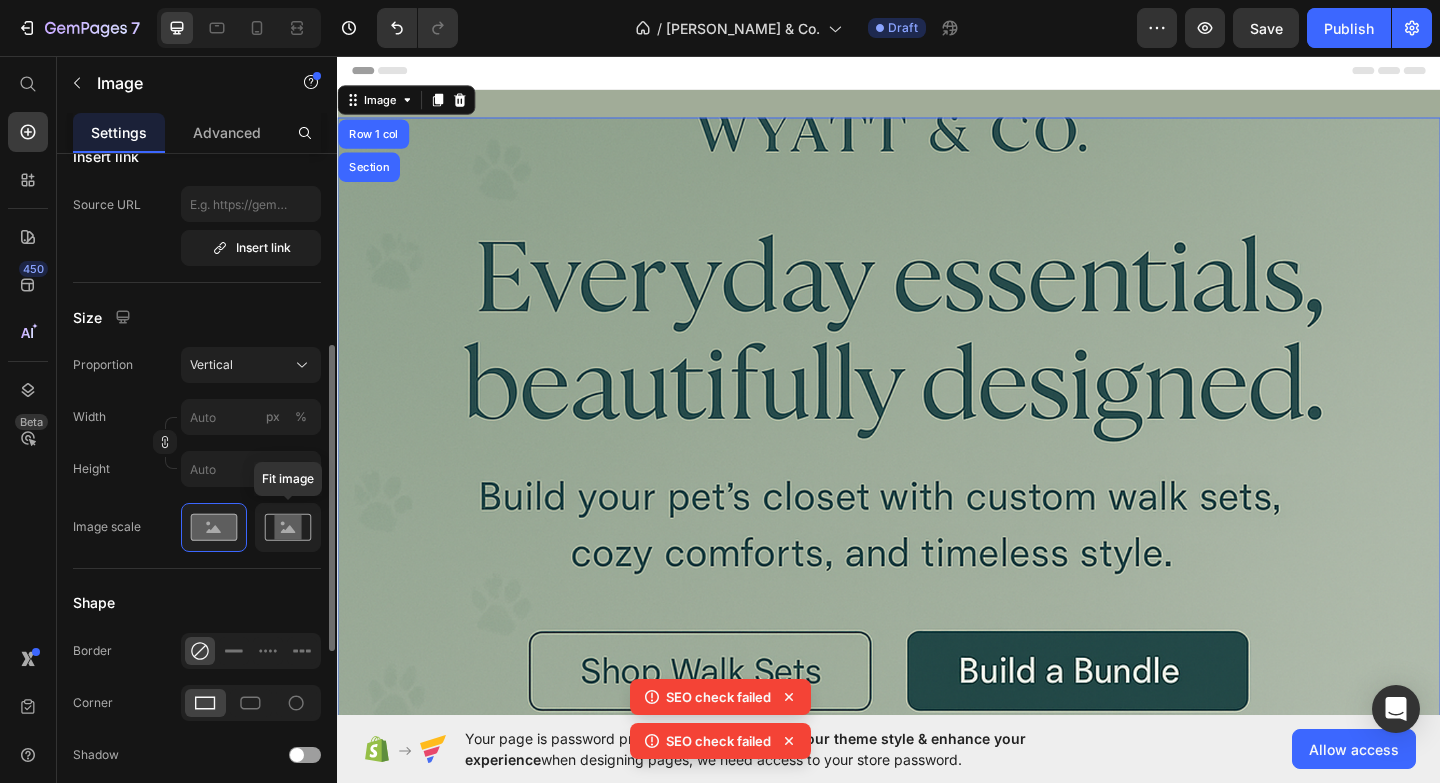 click 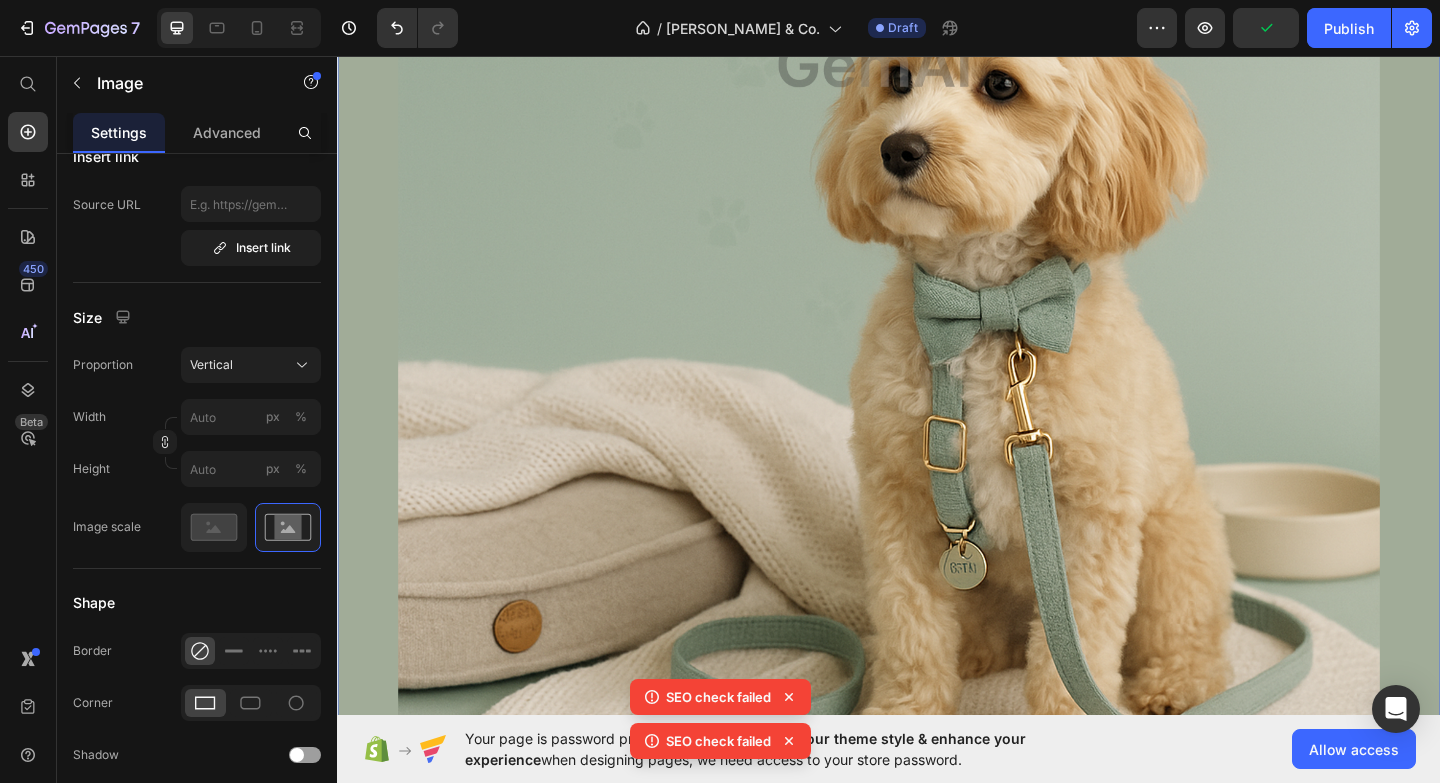 scroll, scrollTop: 457, scrollLeft: 0, axis: vertical 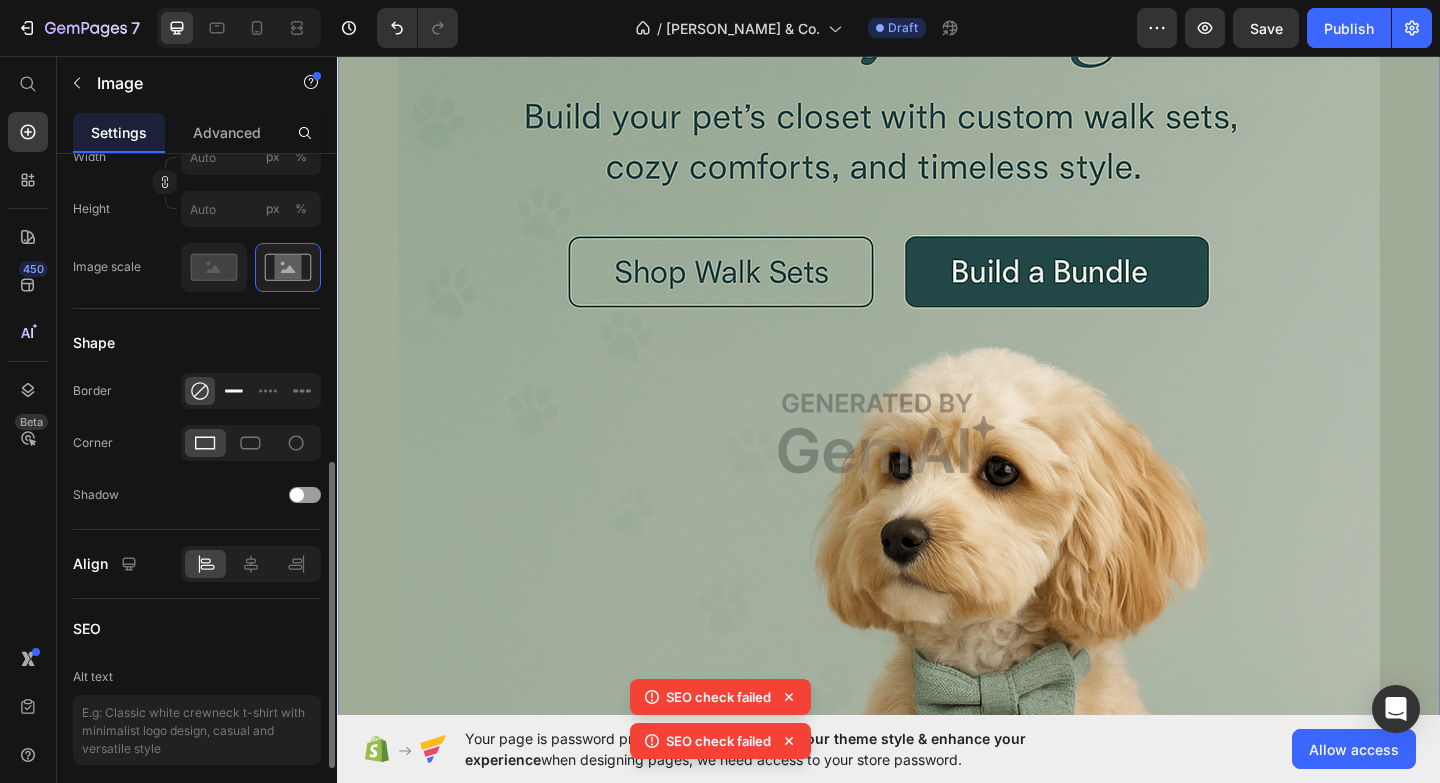 click 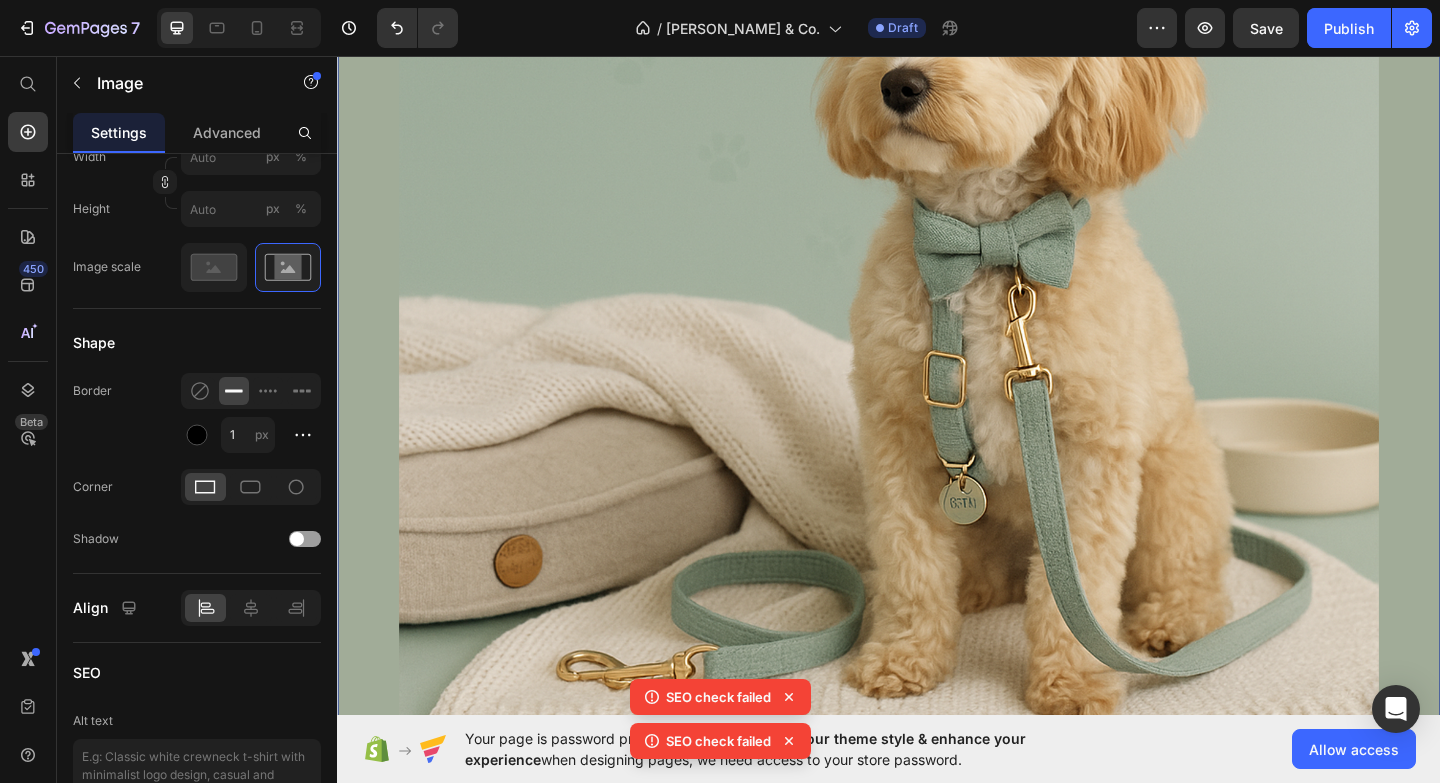 scroll, scrollTop: 1126, scrollLeft: 0, axis: vertical 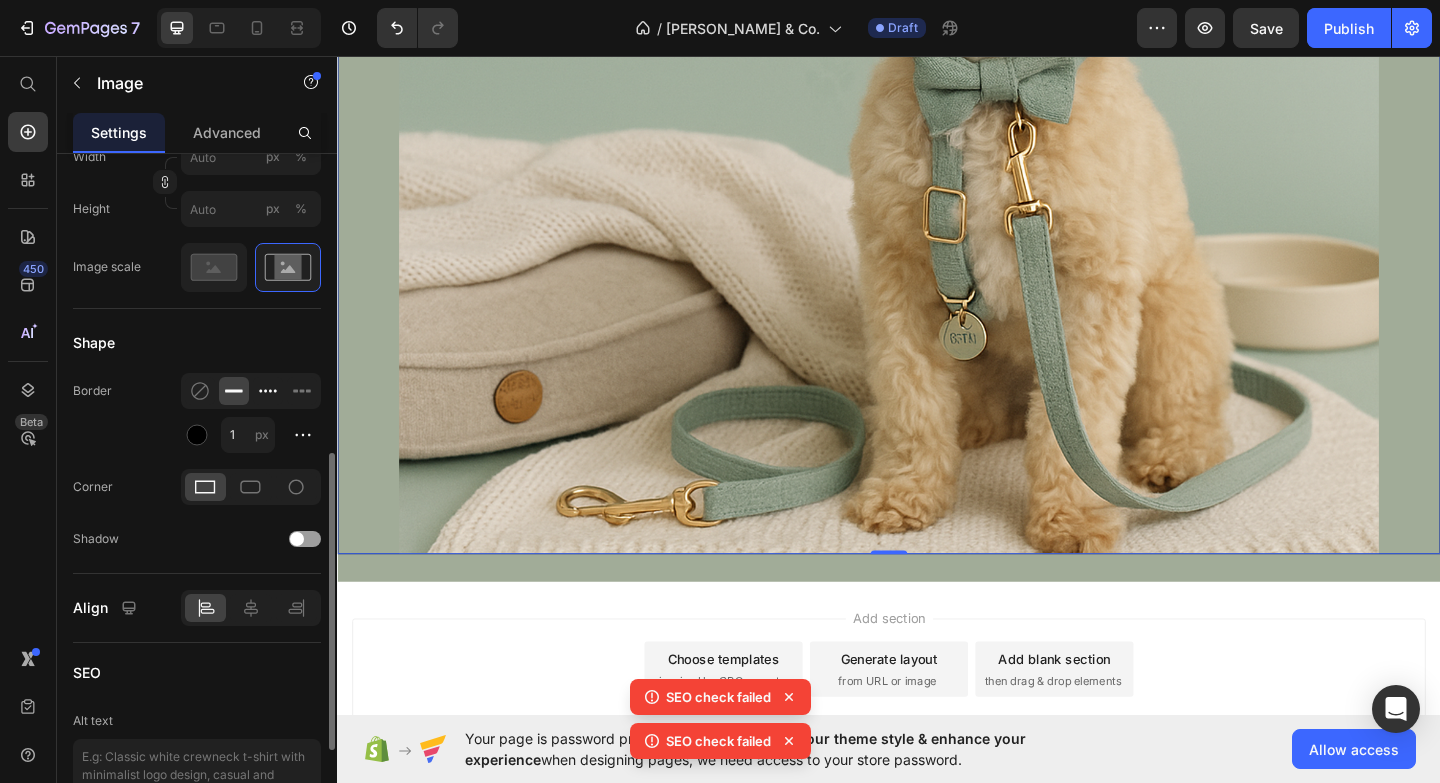 click 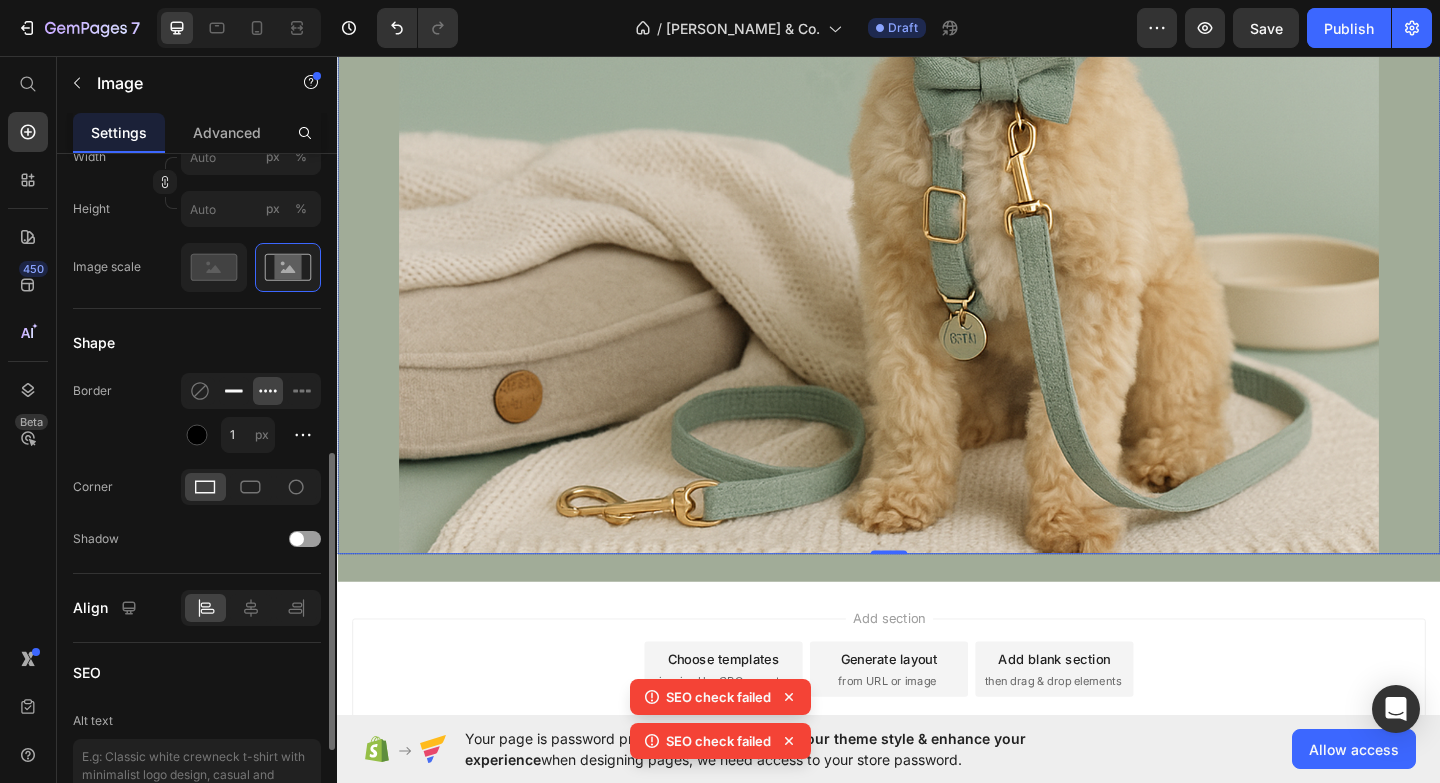 click 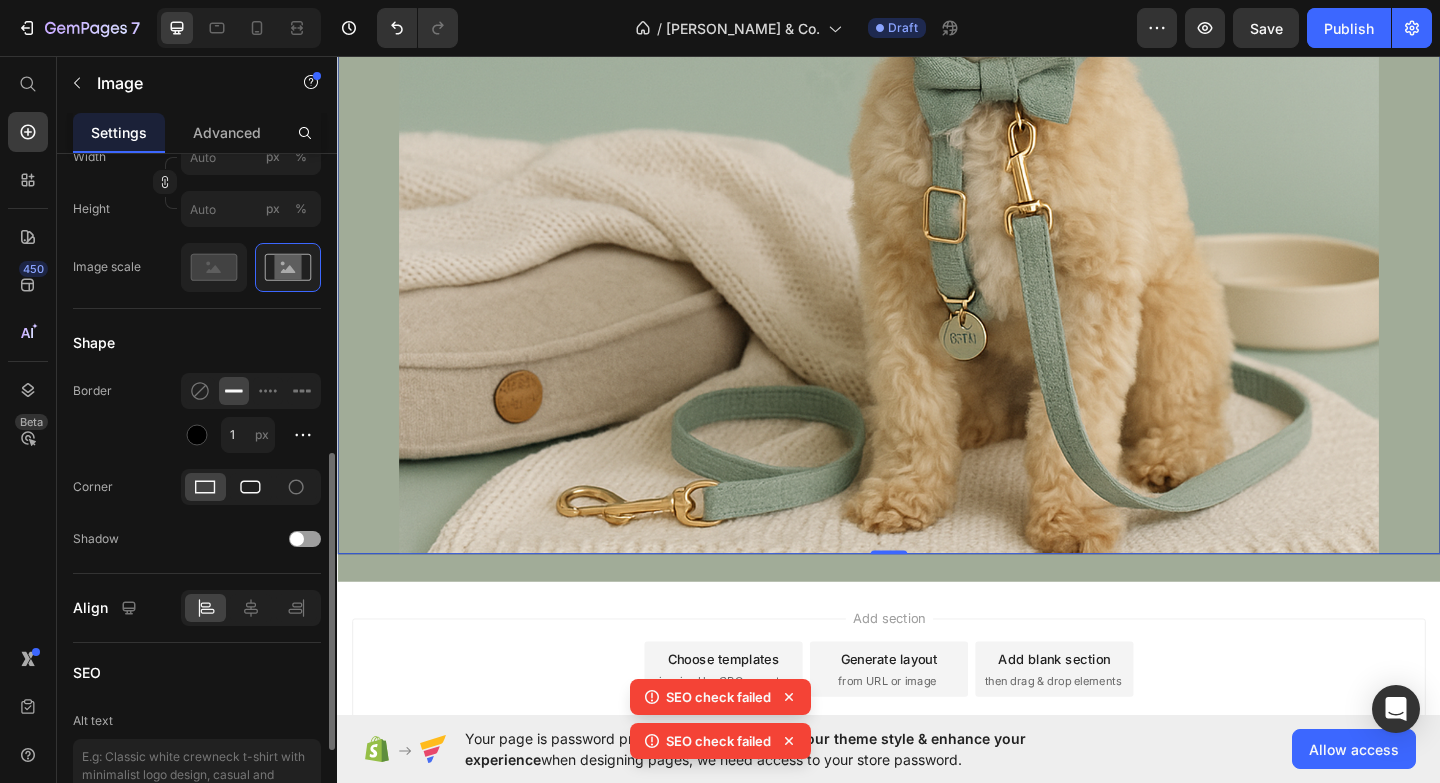click 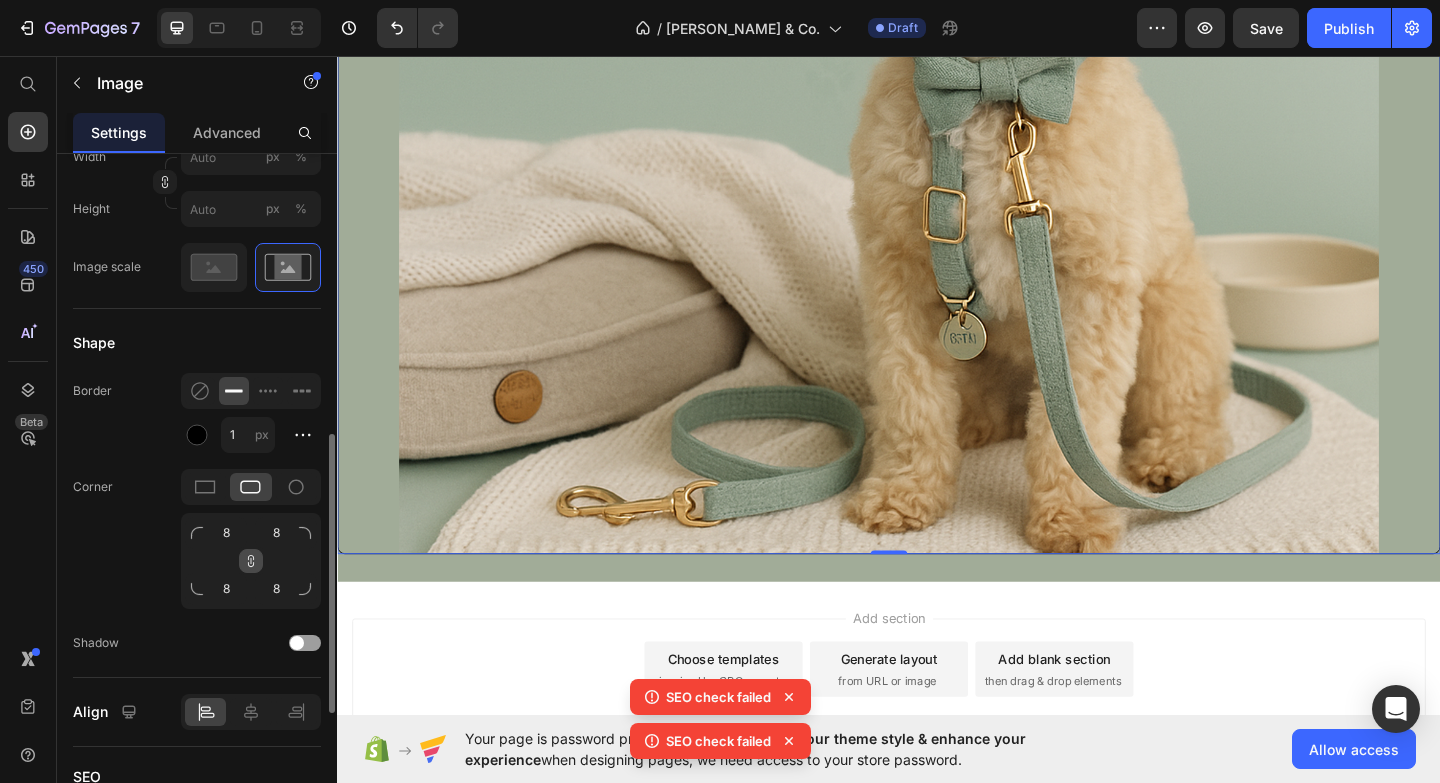 click 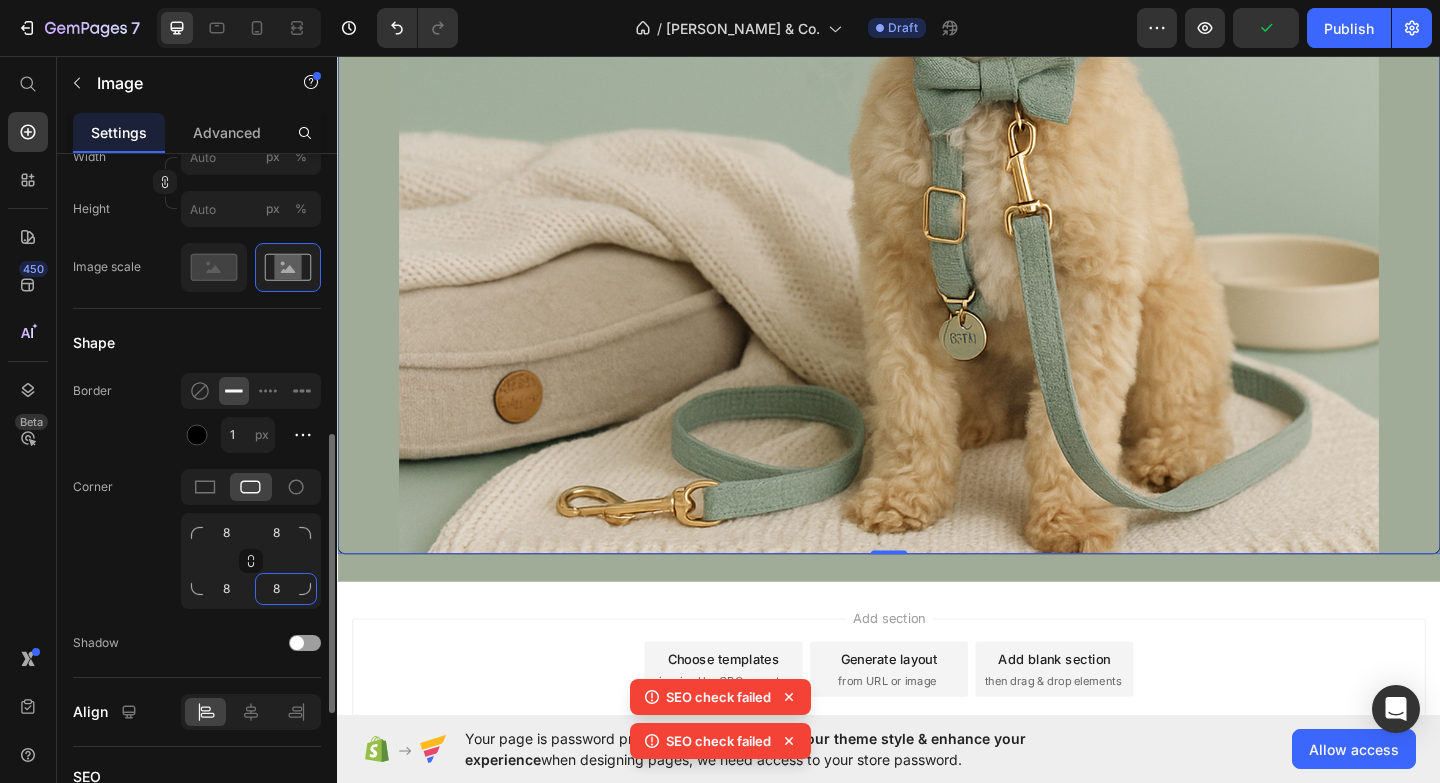 click on "8" 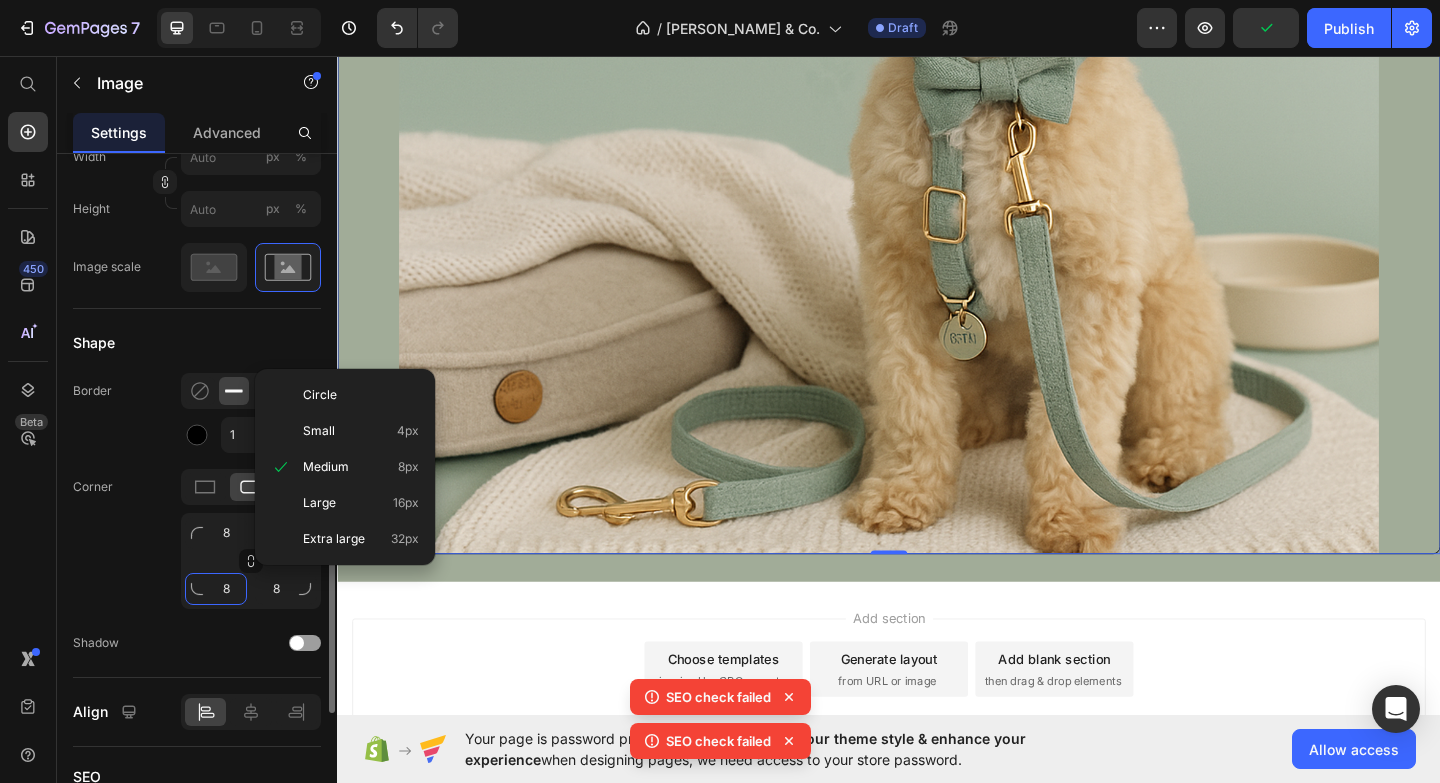 click on "8" 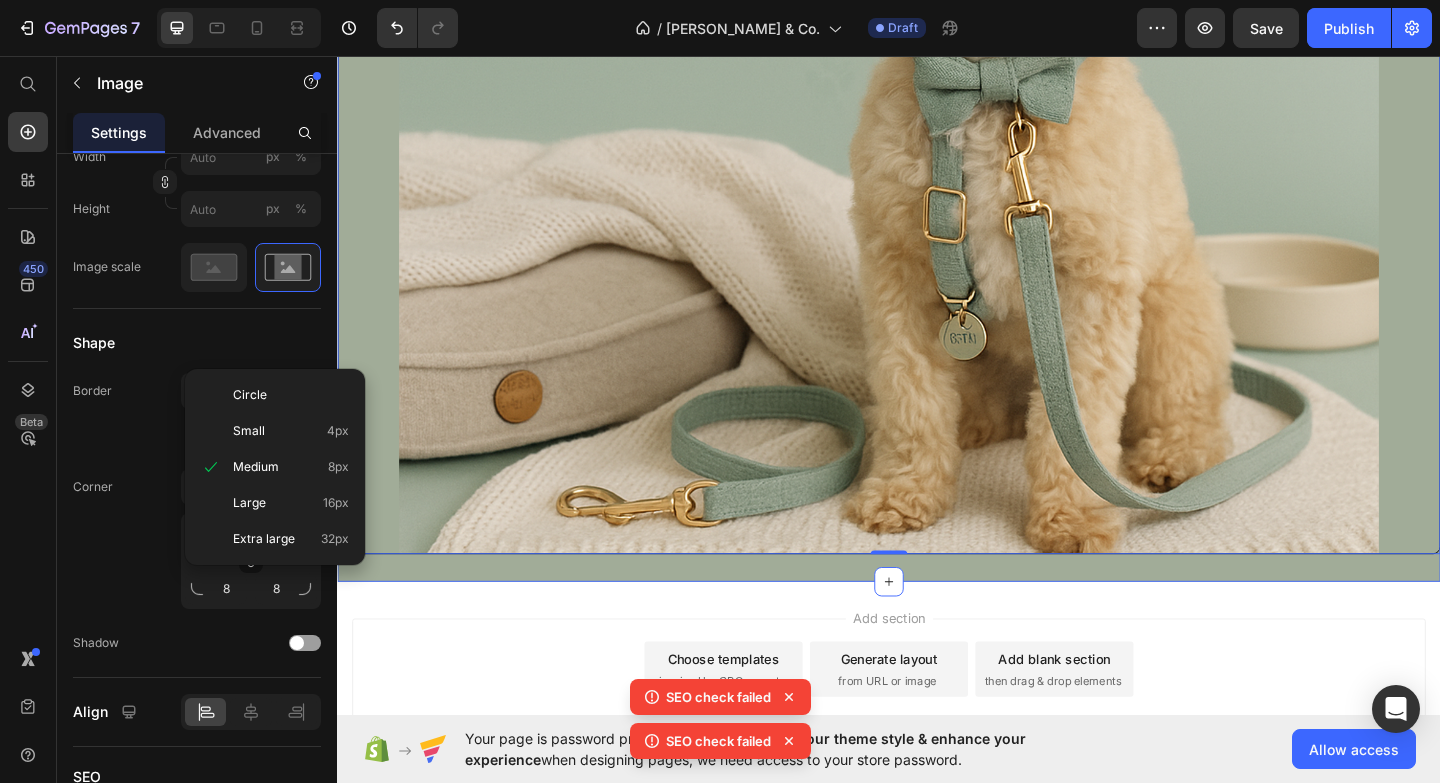 click on "Add section Choose templates inspired by CRO experts Generate layout from URL or image Add blank section then drag & drop elements" at bounding box center [937, 751] 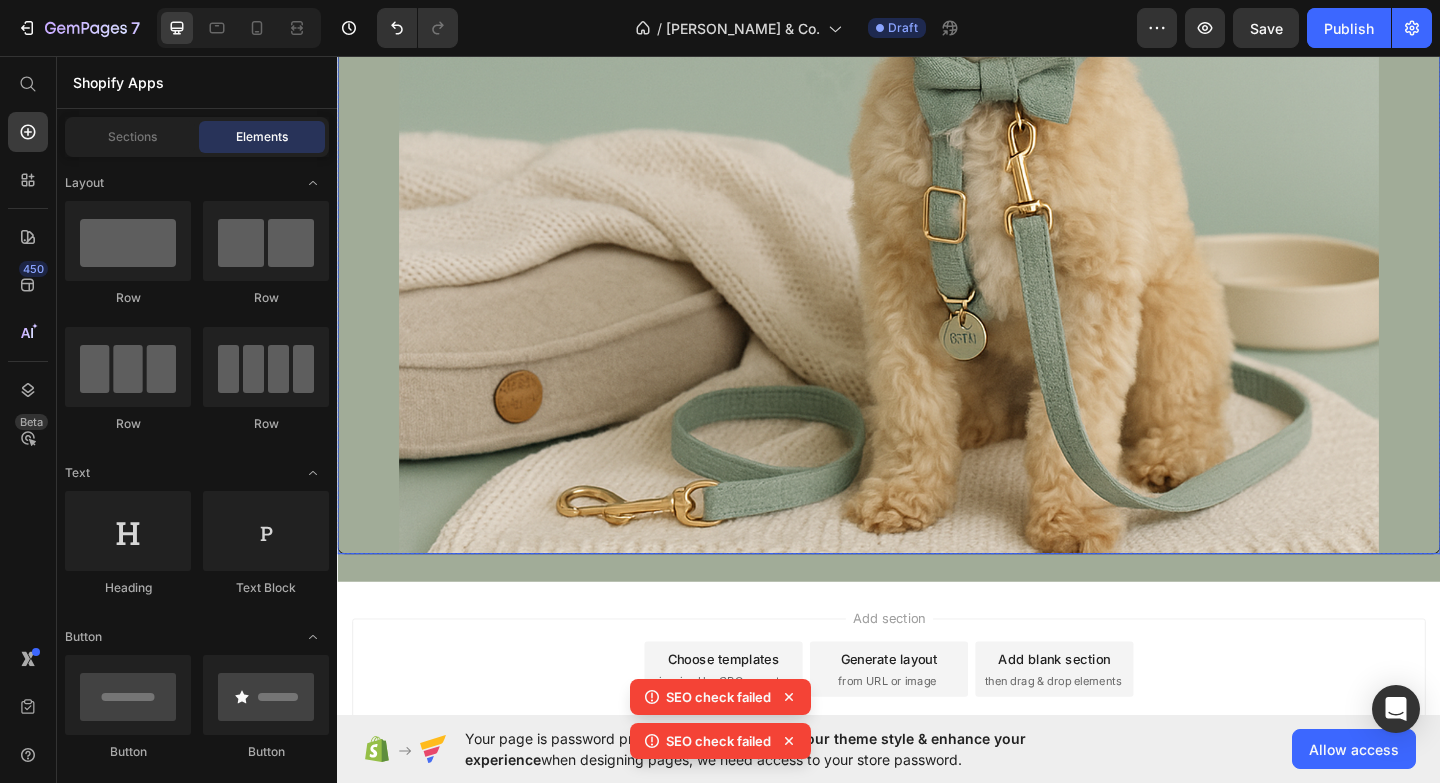 scroll, scrollTop: 1266, scrollLeft: 0, axis: vertical 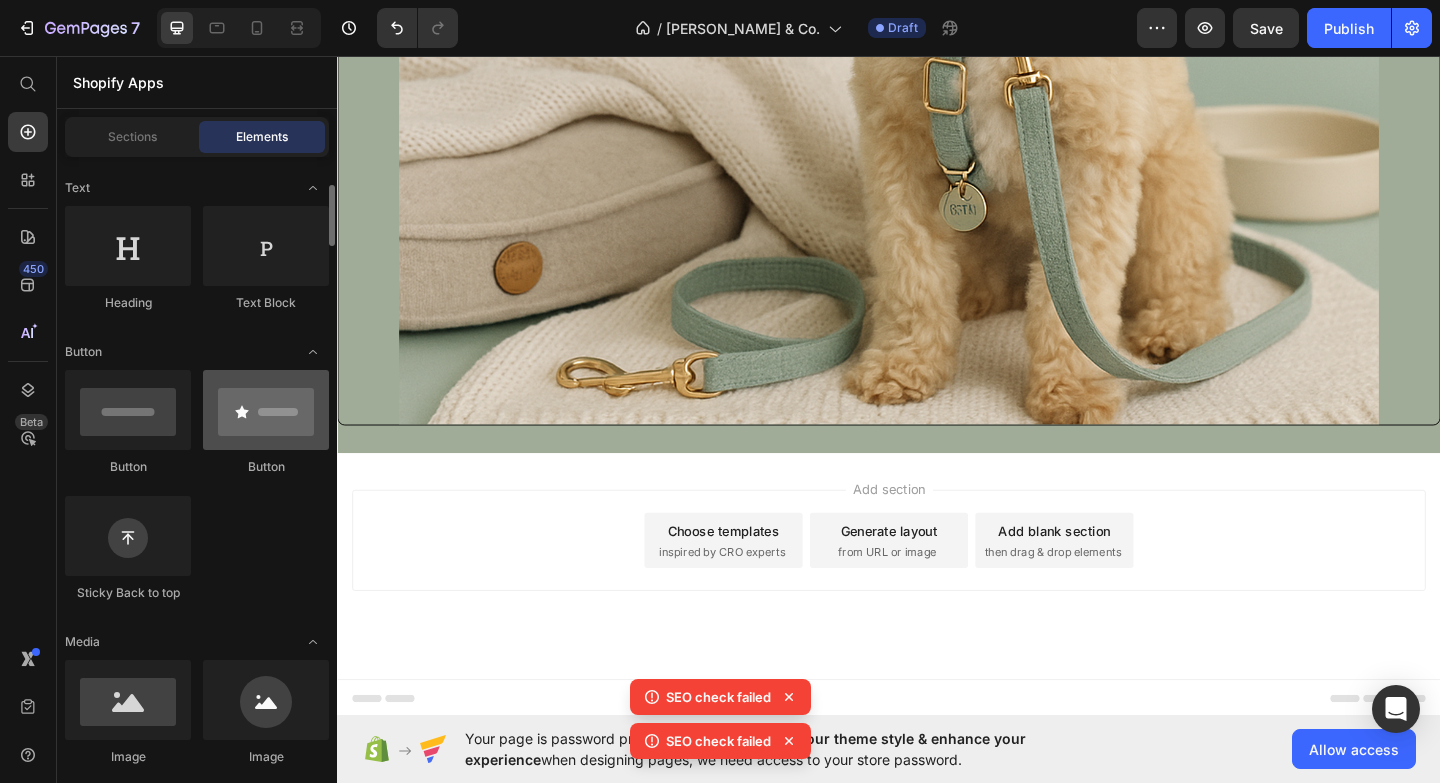 click at bounding box center [266, 410] 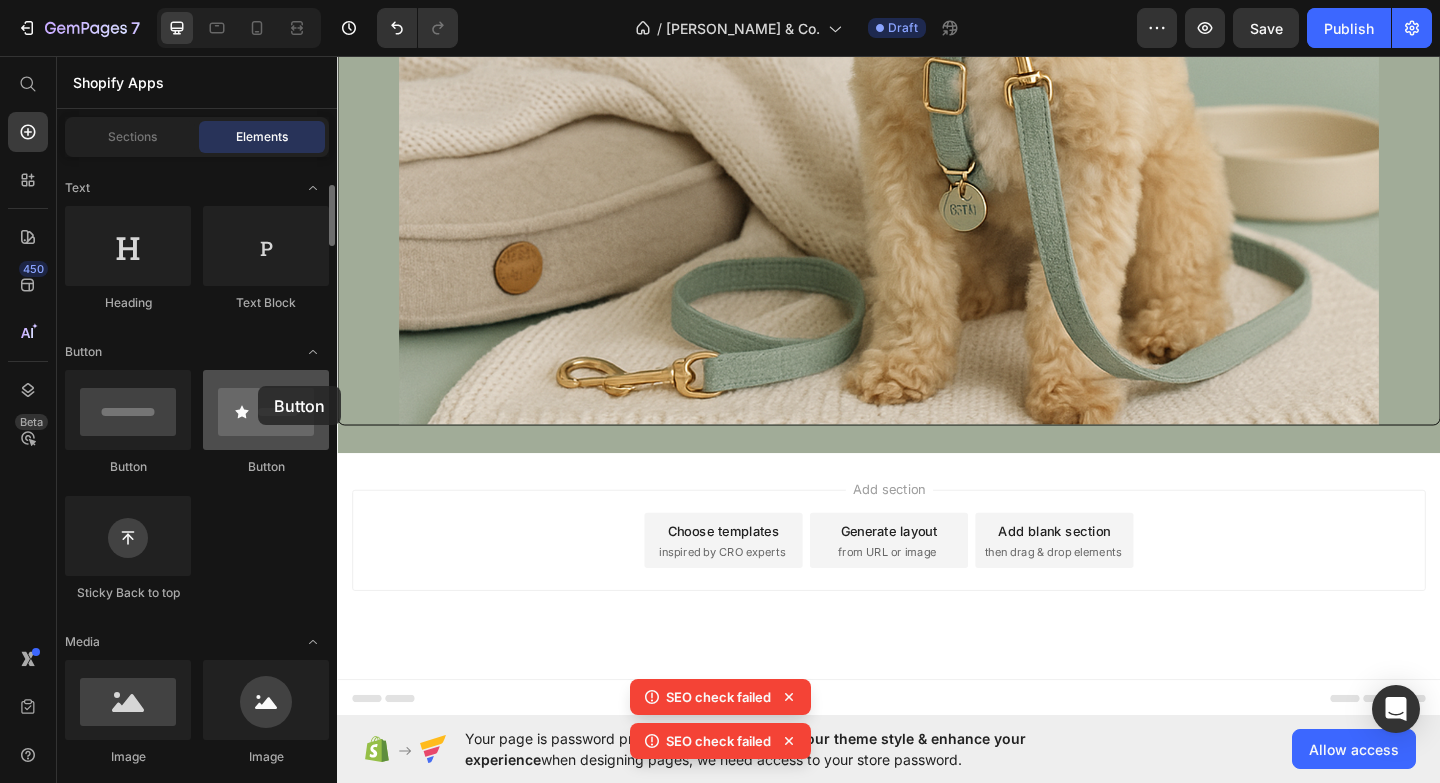 click at bounding box center [266, 410] 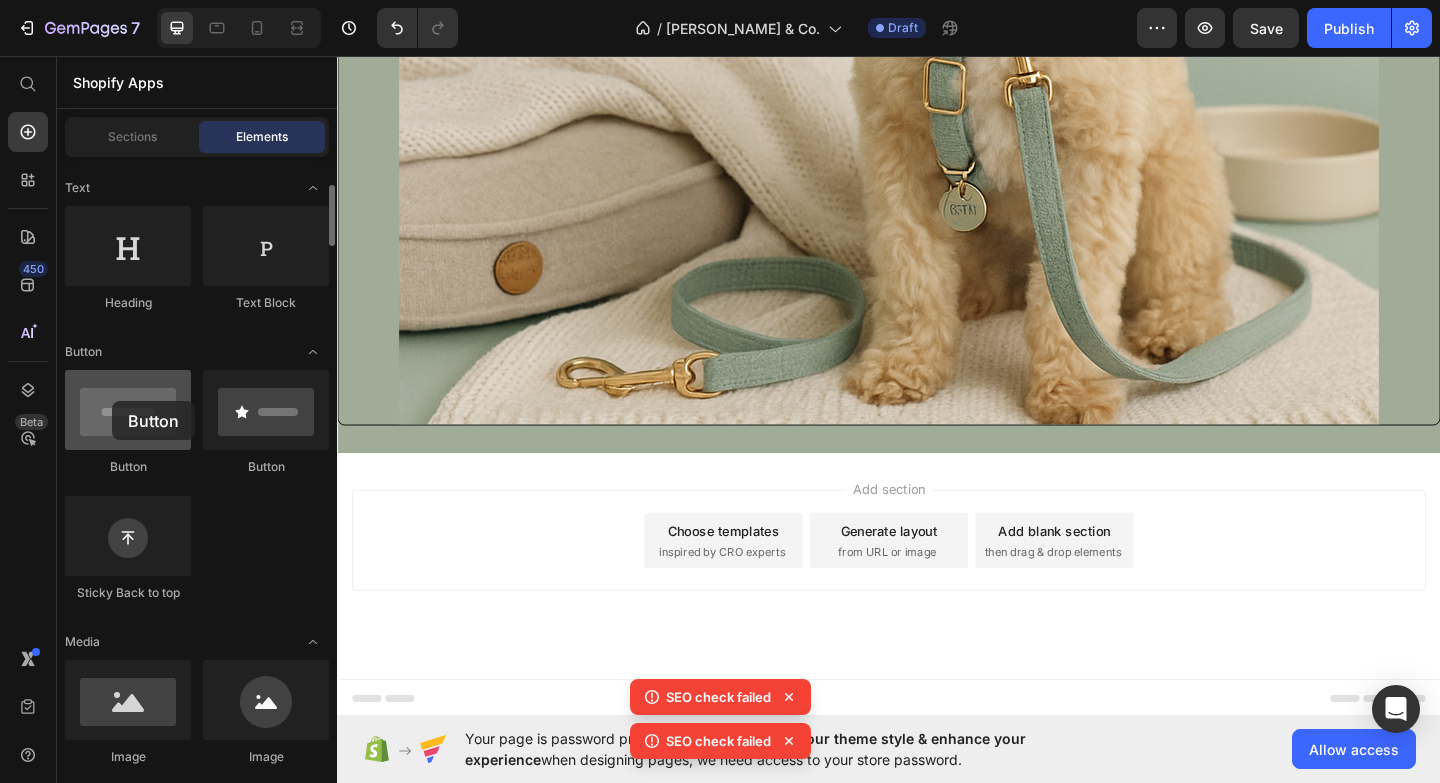click at bounding box center [128, 410] 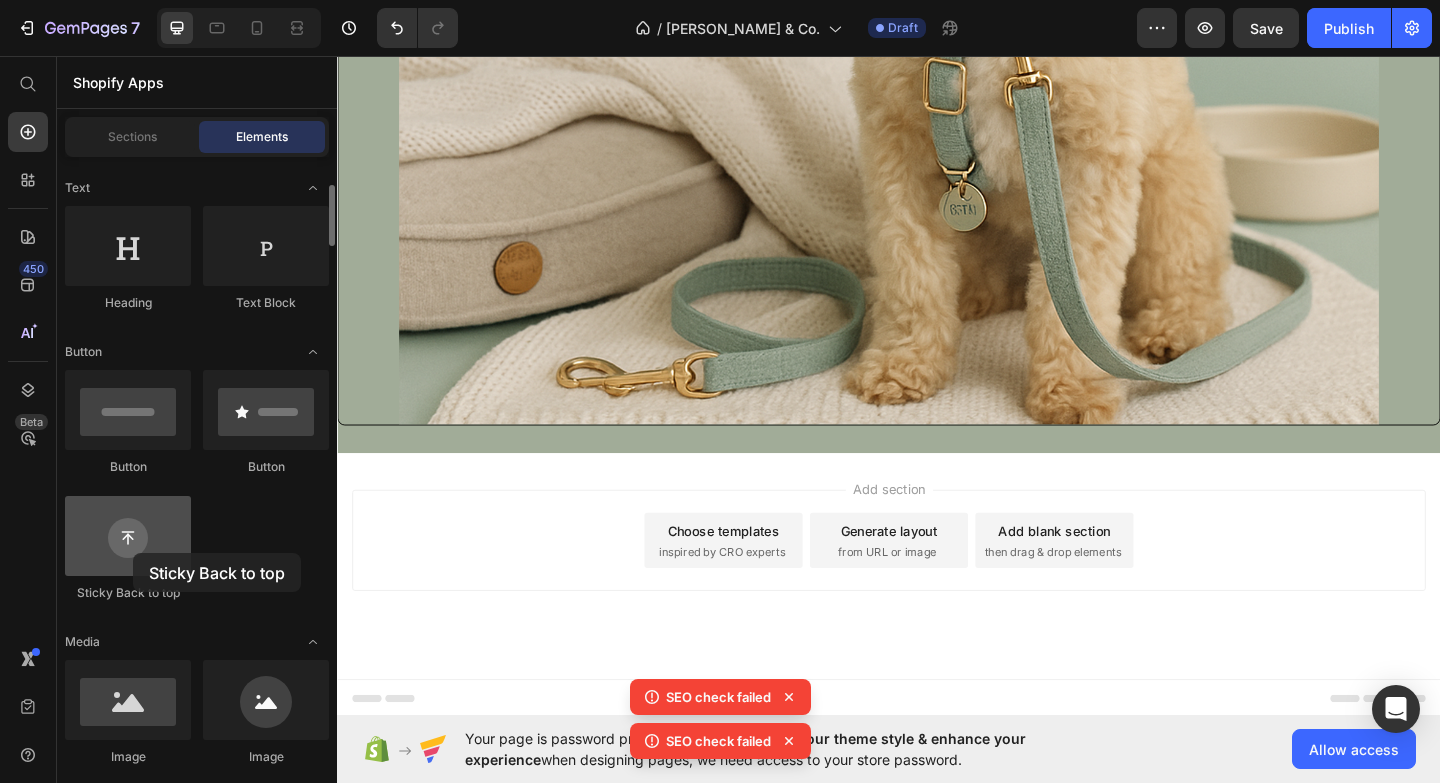 click at bounding box center (128, 536) 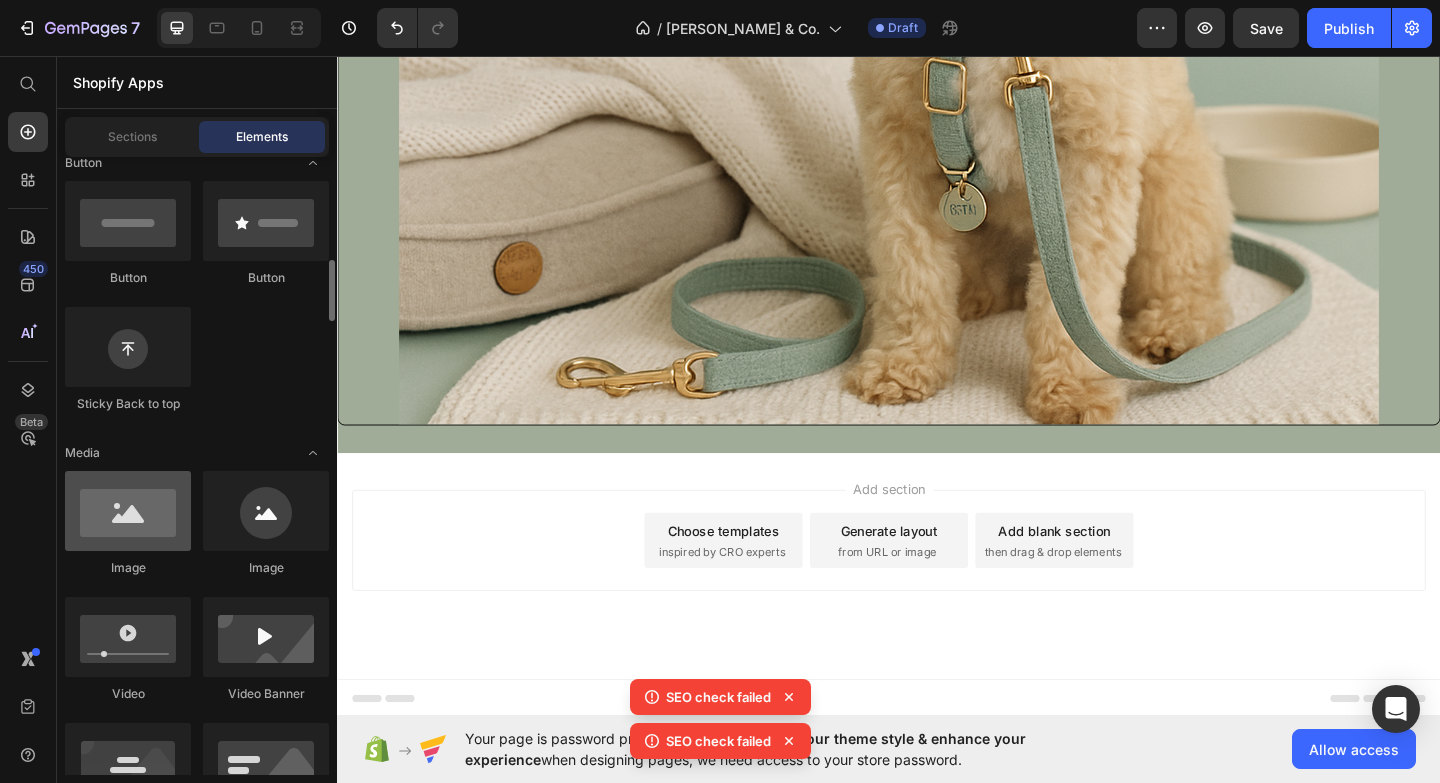 scroll, scrollTop: 527, scrollLeft: 0, axis: vertical 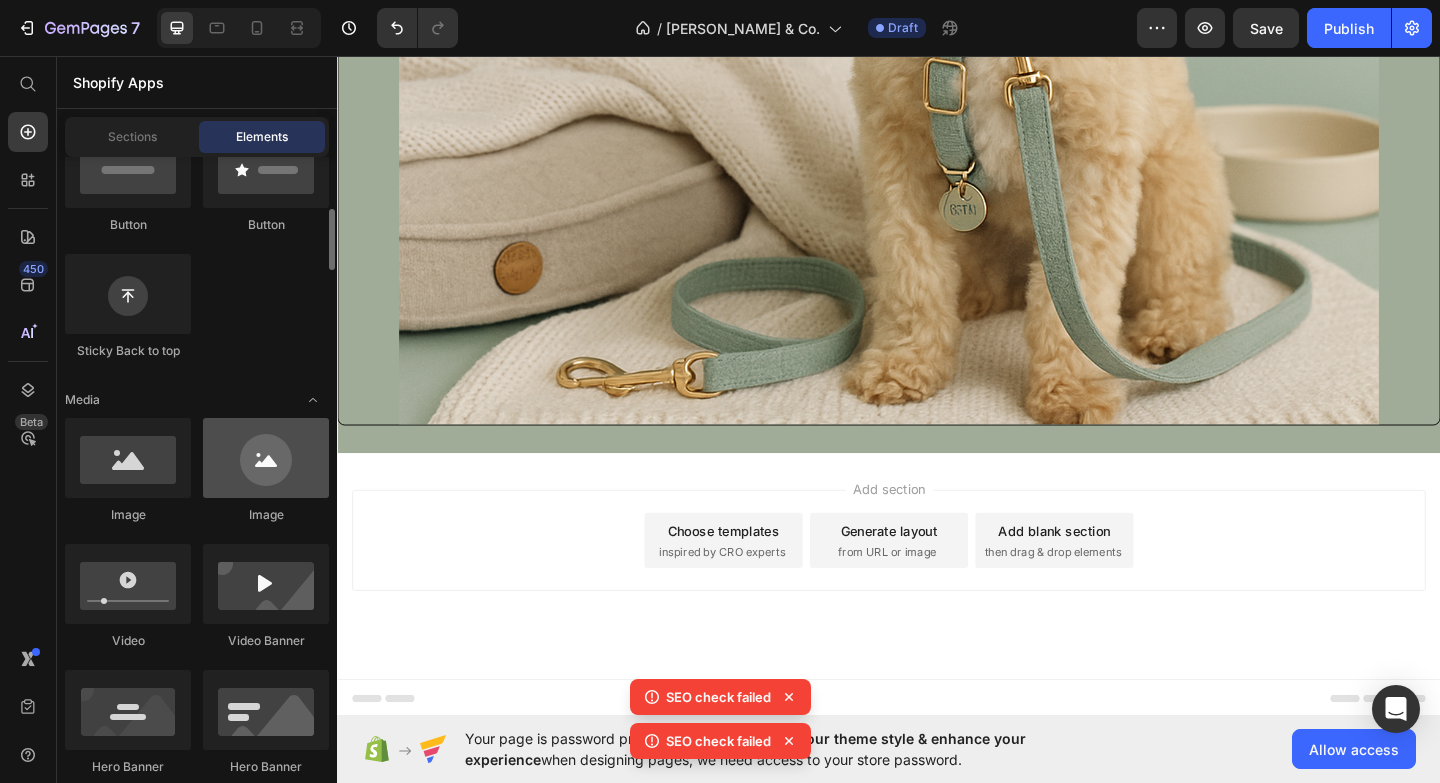 click at bounding box center [266, 458] 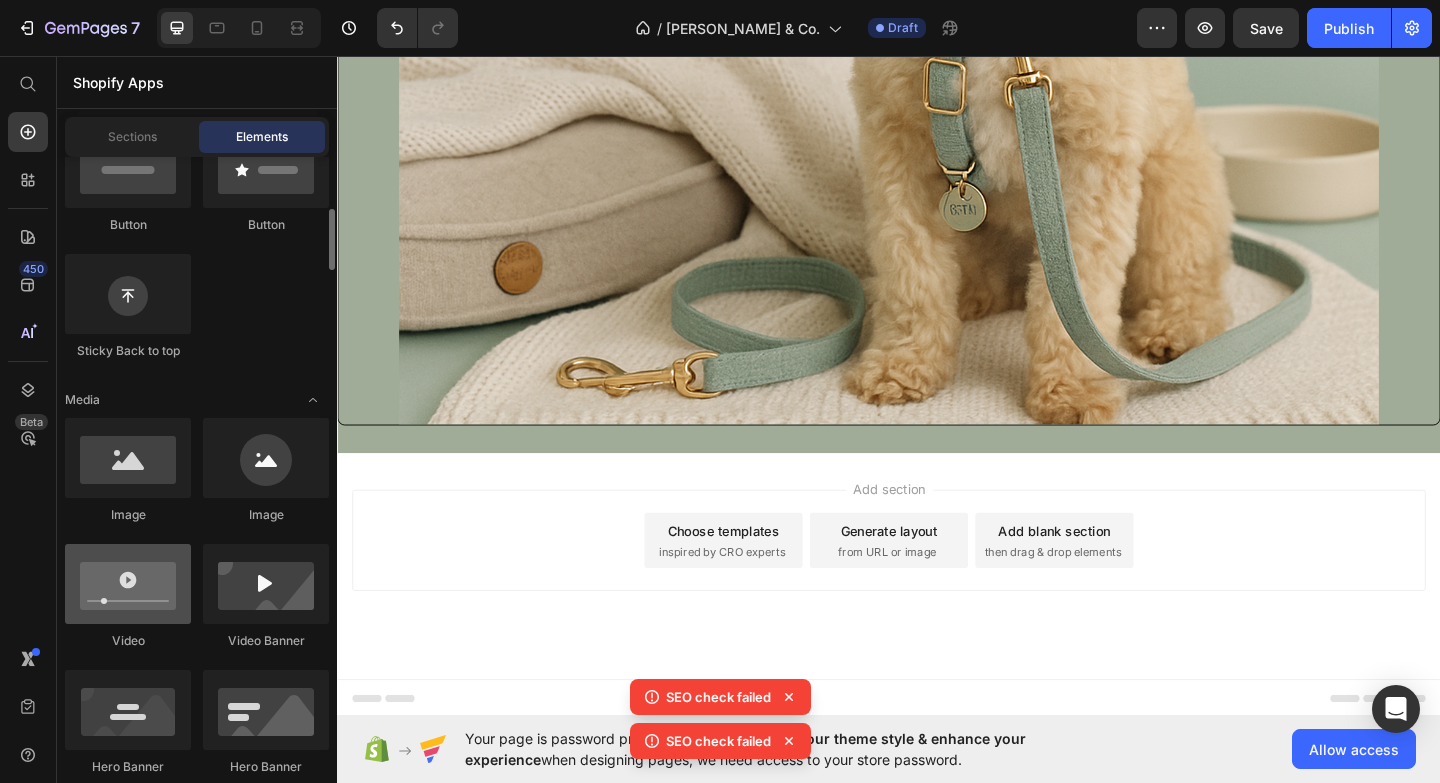 click at bounding box center [128, 584] 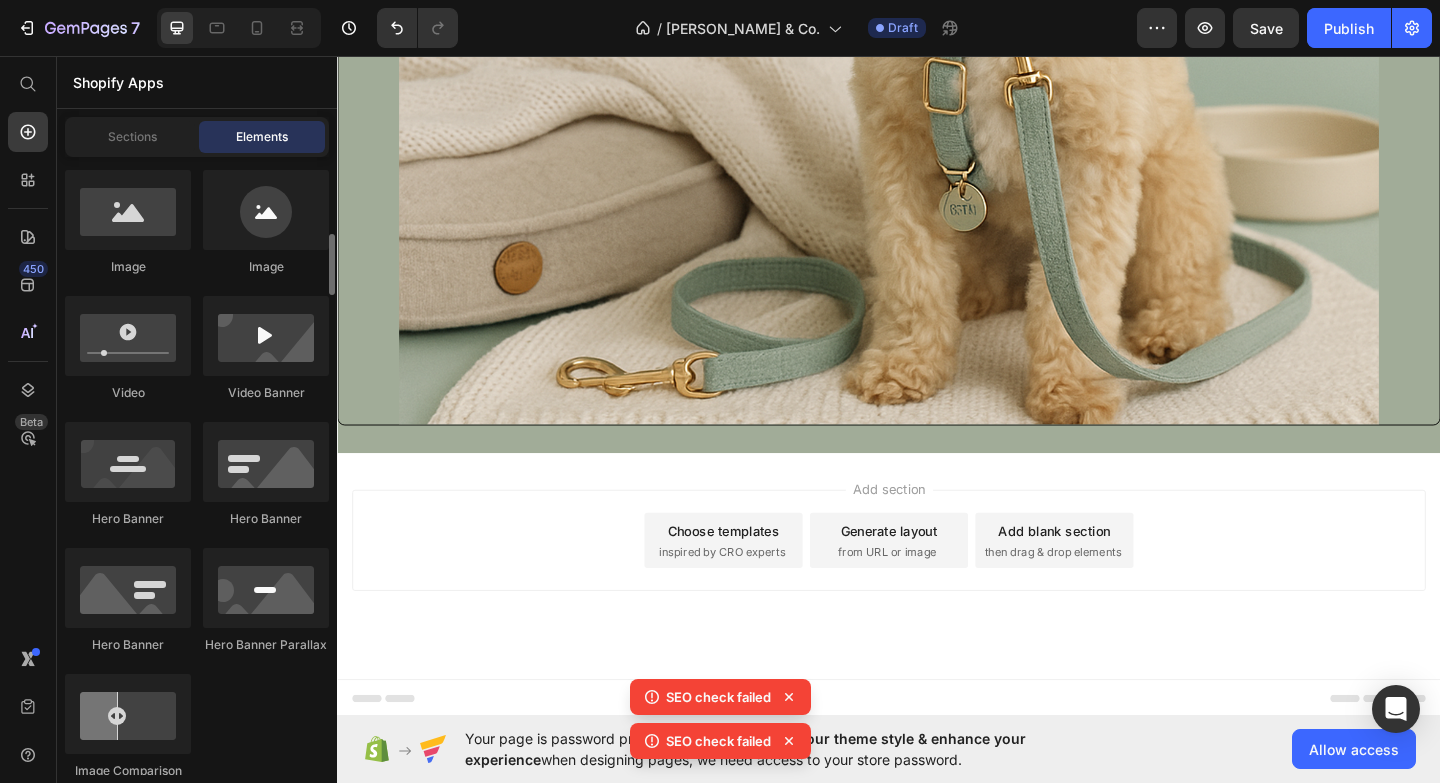 scroll, scrollTop: 279, scrollLeft: 0, axis: vertical 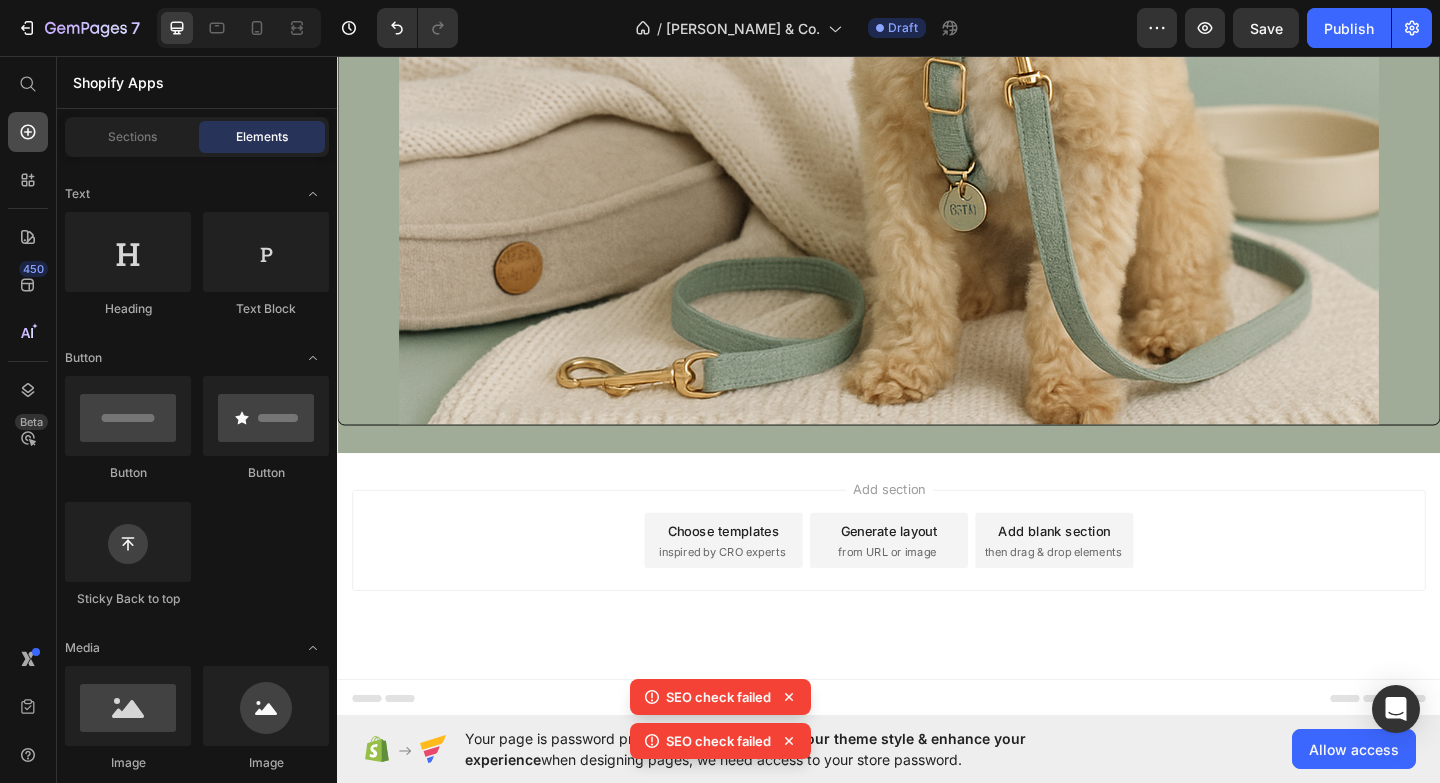 click 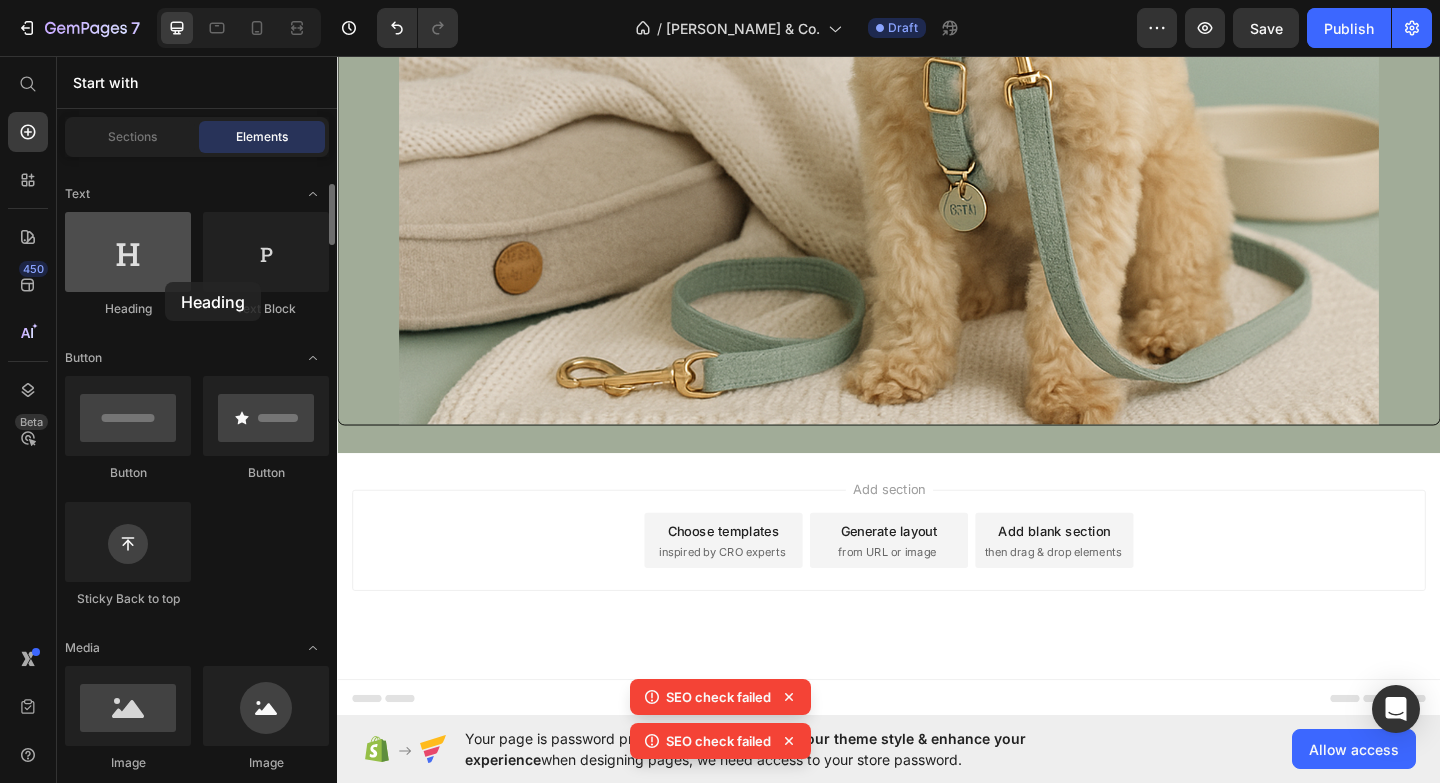 click at bounding box center [128, 252] 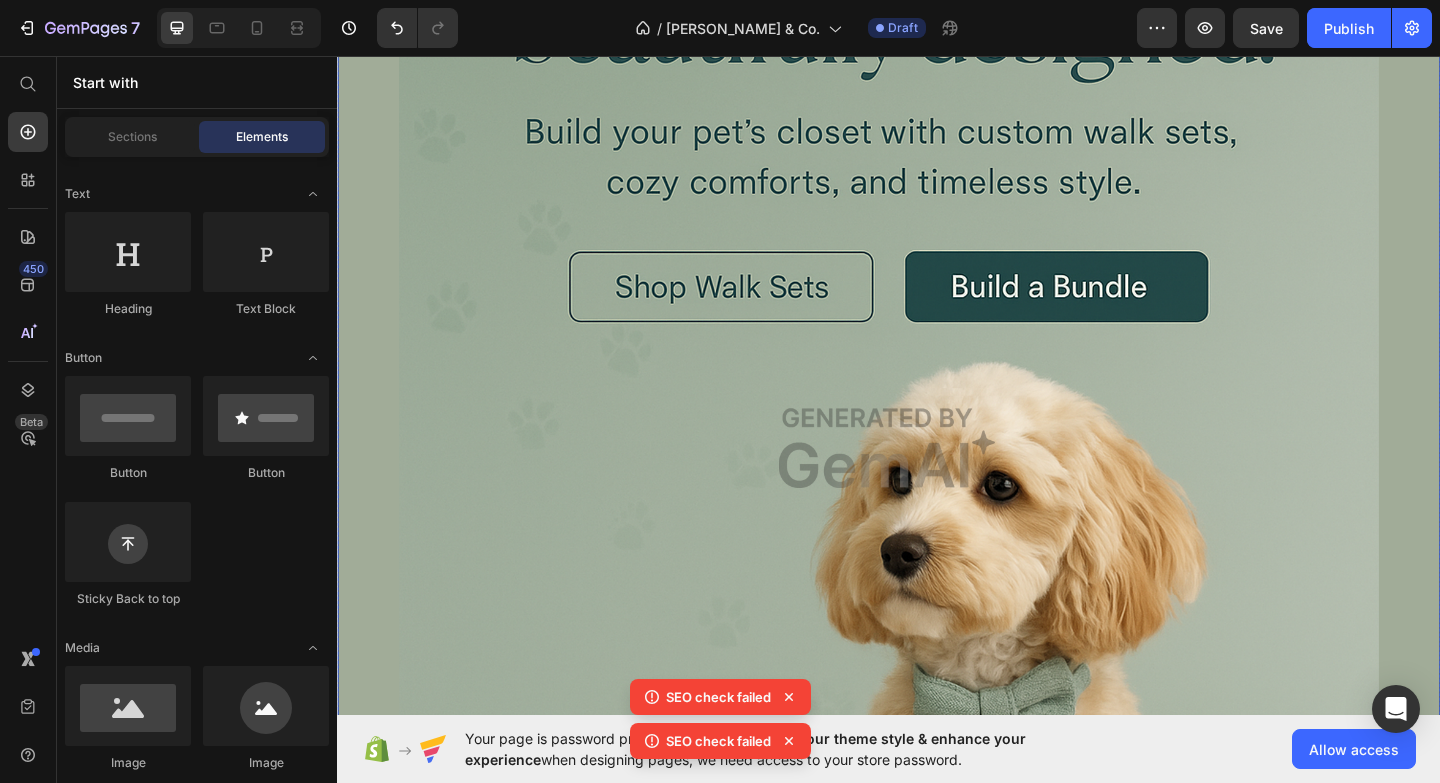 scroll, scrollTop: 0, scrollLeft: 0, axis: both 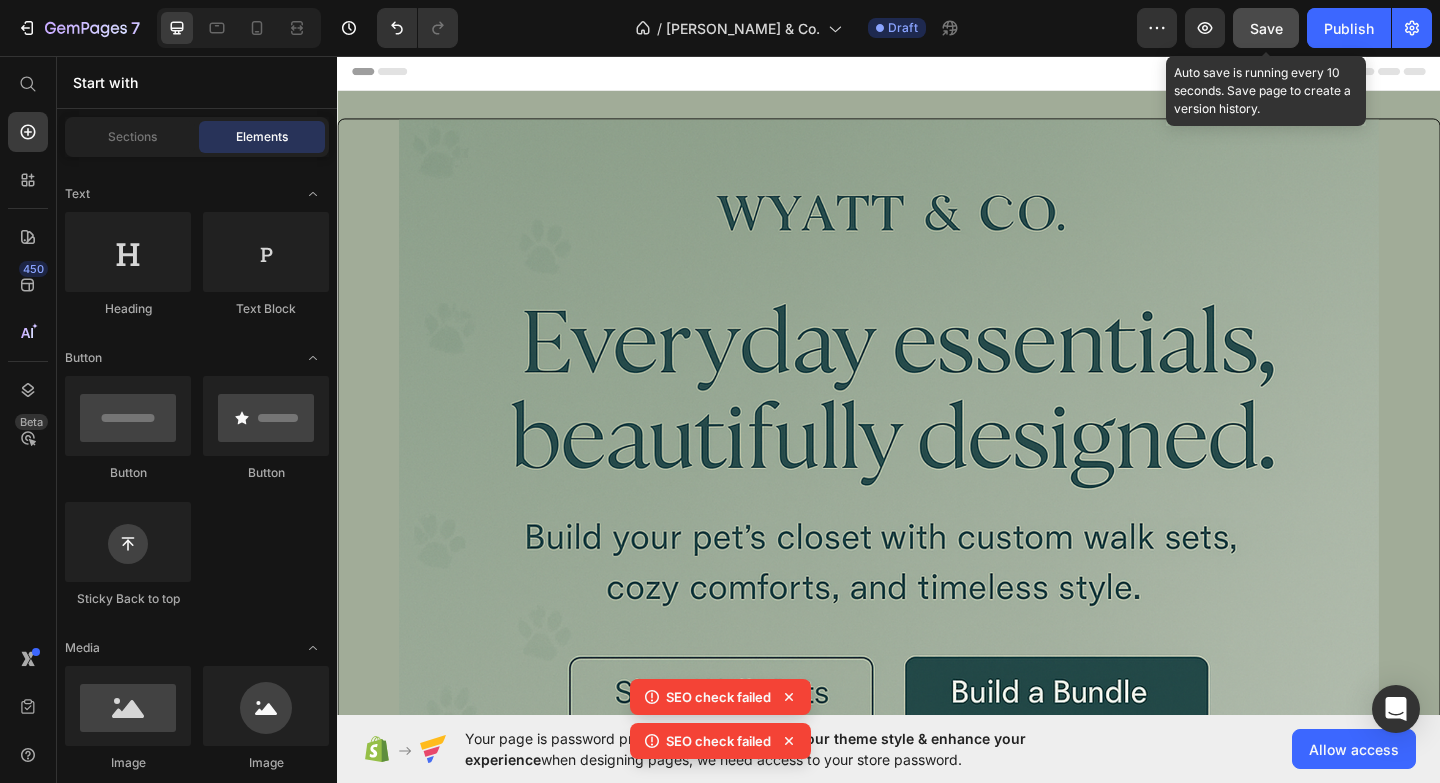click on "Save" 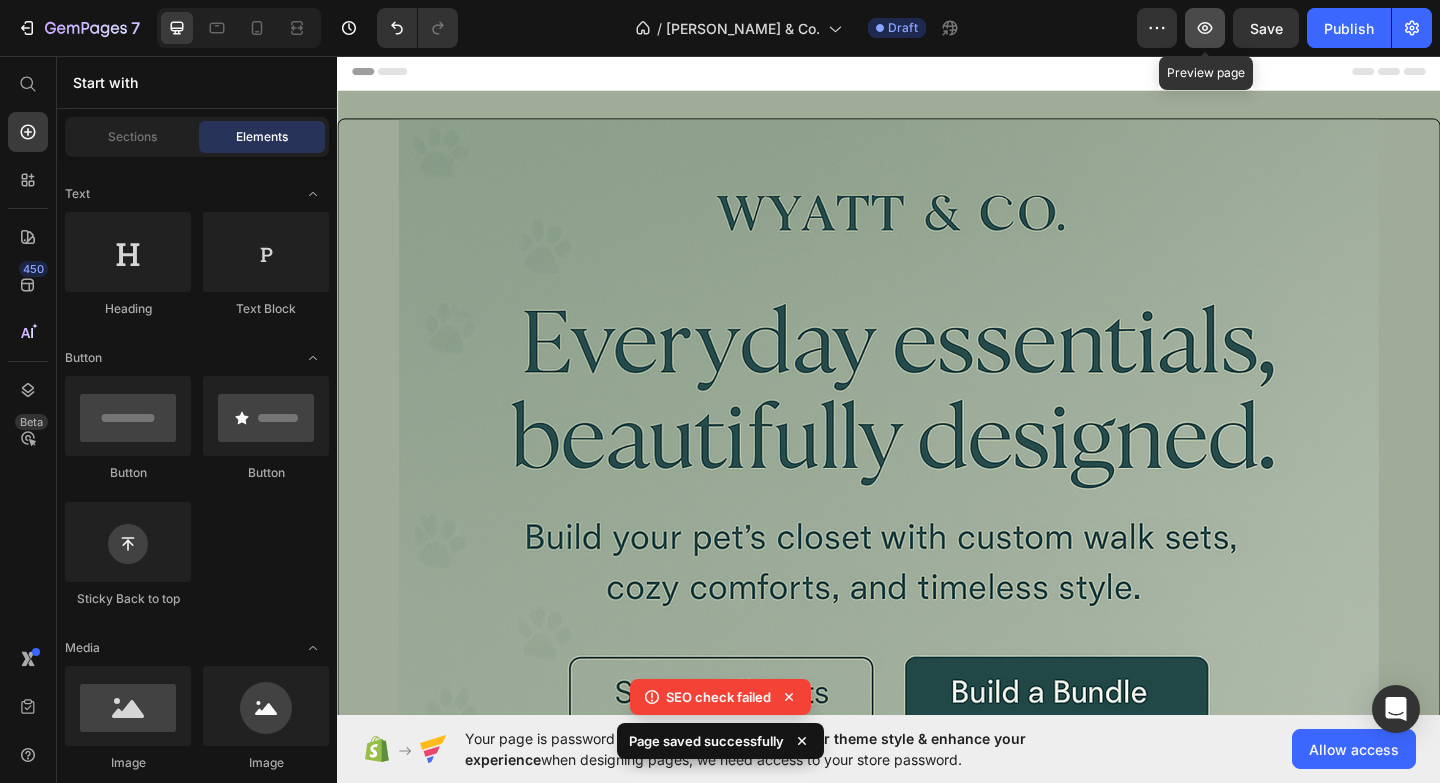 click 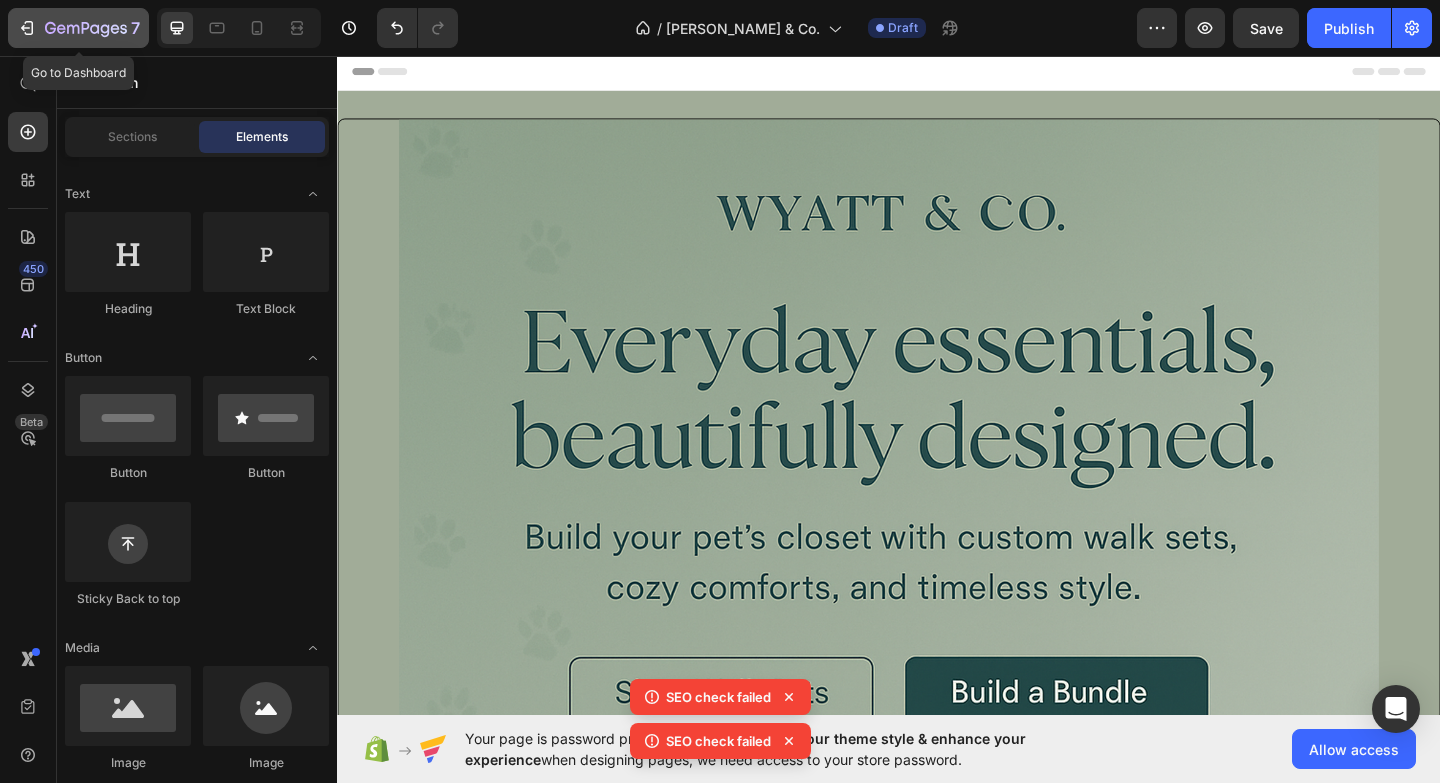 click 